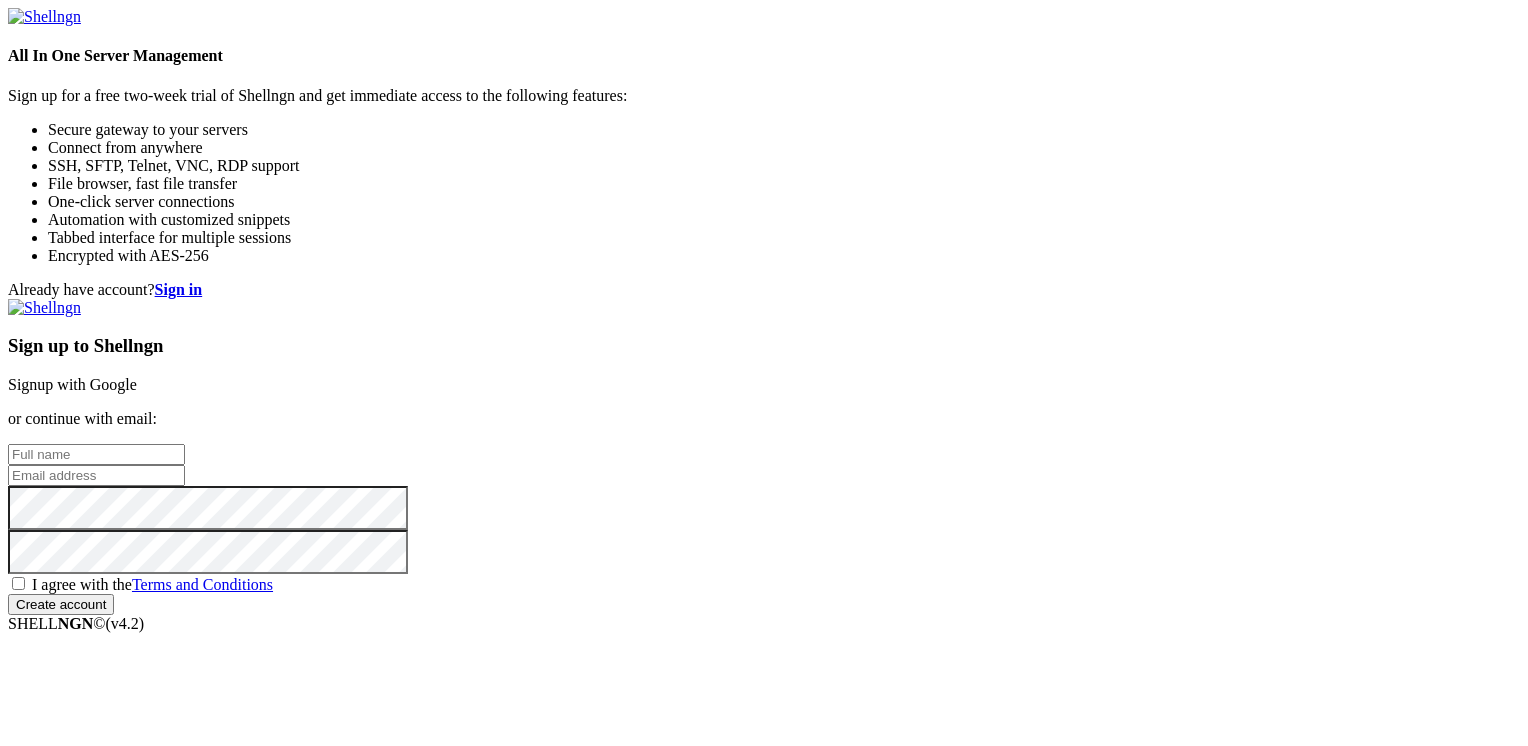 scroll, scrollTop: 0, scrollLeft: 0, axis: both 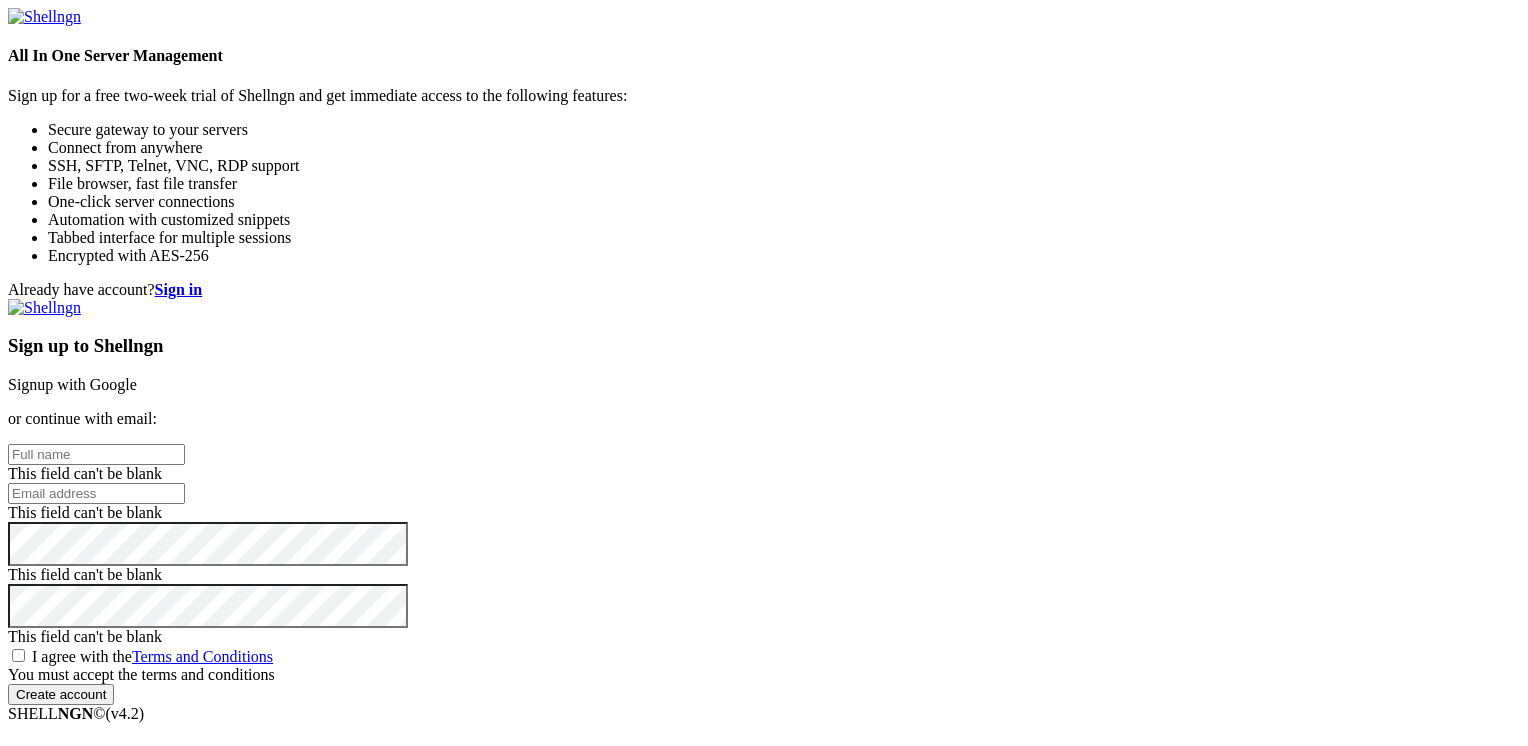click at bounding box center (96, 454) 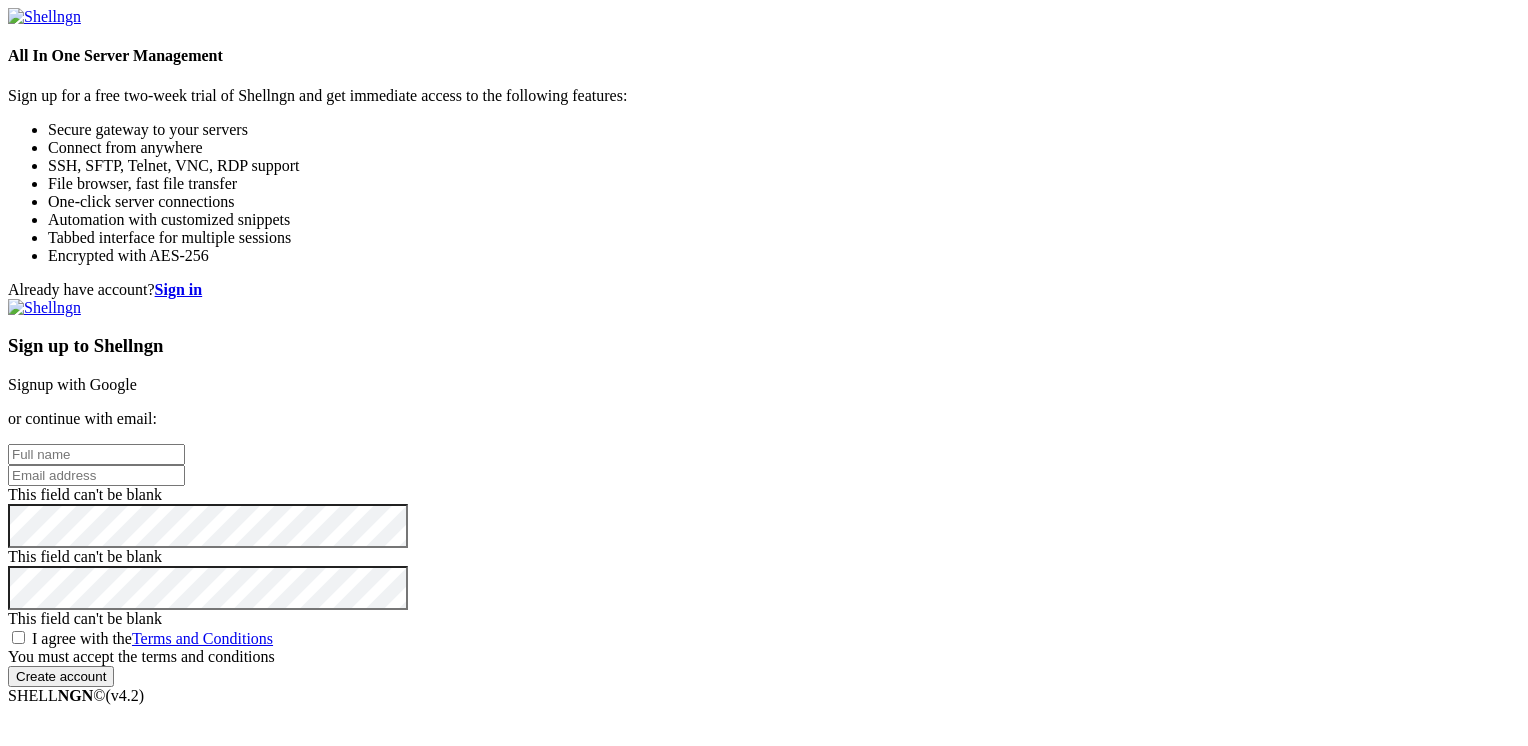 type on "stresser" 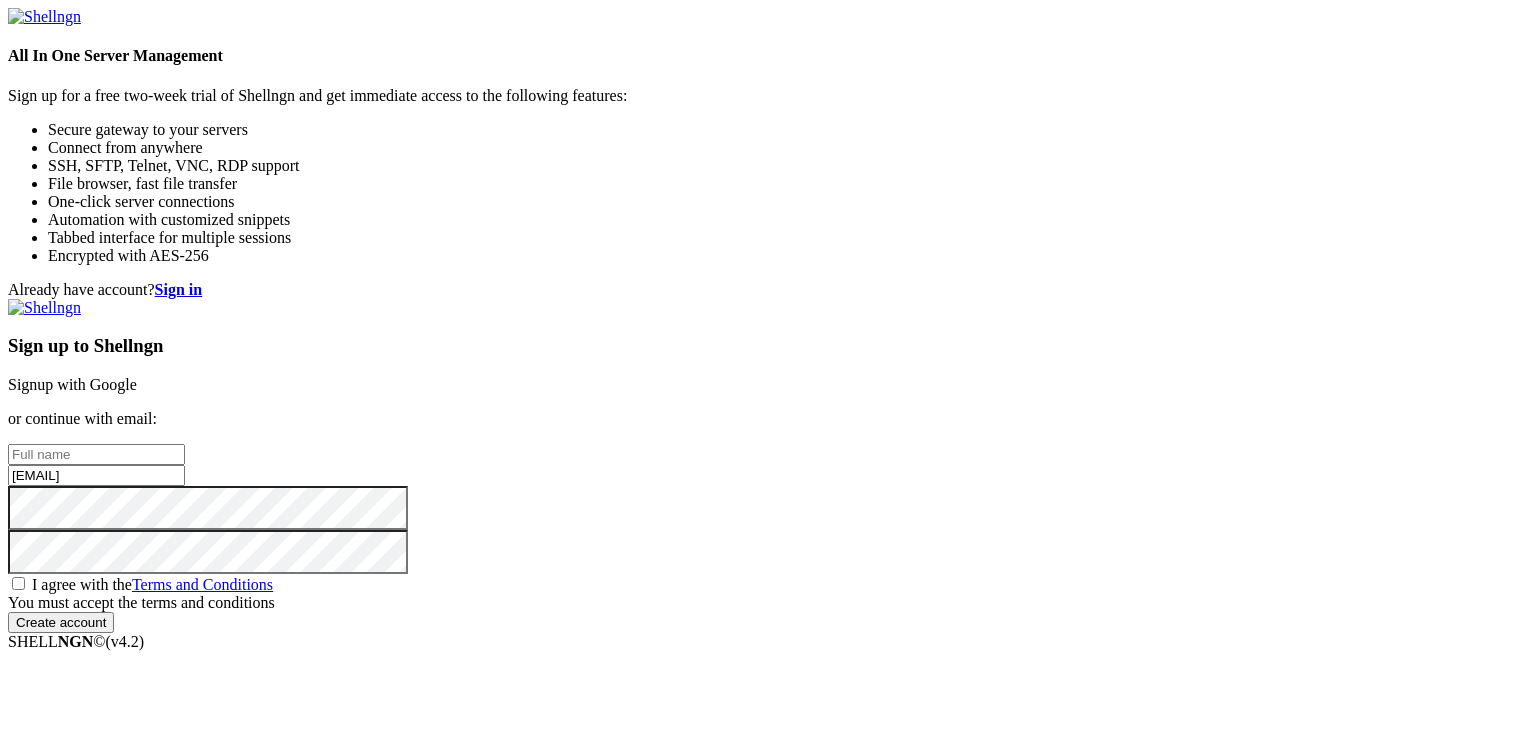 click on "Already have account?
Sign in
Sign up to Shellngn
Signup with Google
or continue with email:
stresser
nikitadegtarev85@gmail.com
I agree with the   Terms and
Conditions" at bounding box center (764, 457) 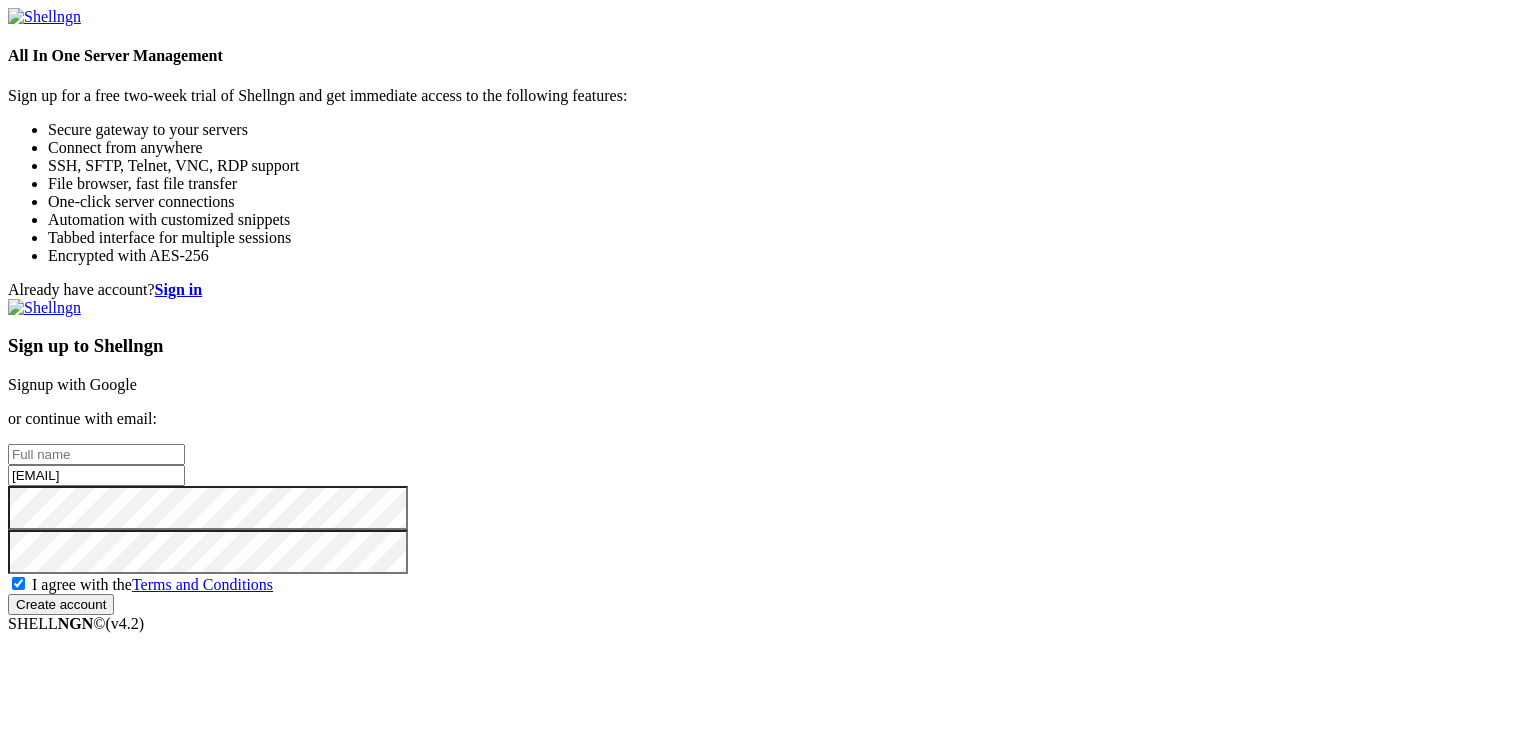 click on "Create account" at bounding box center [61, 604] 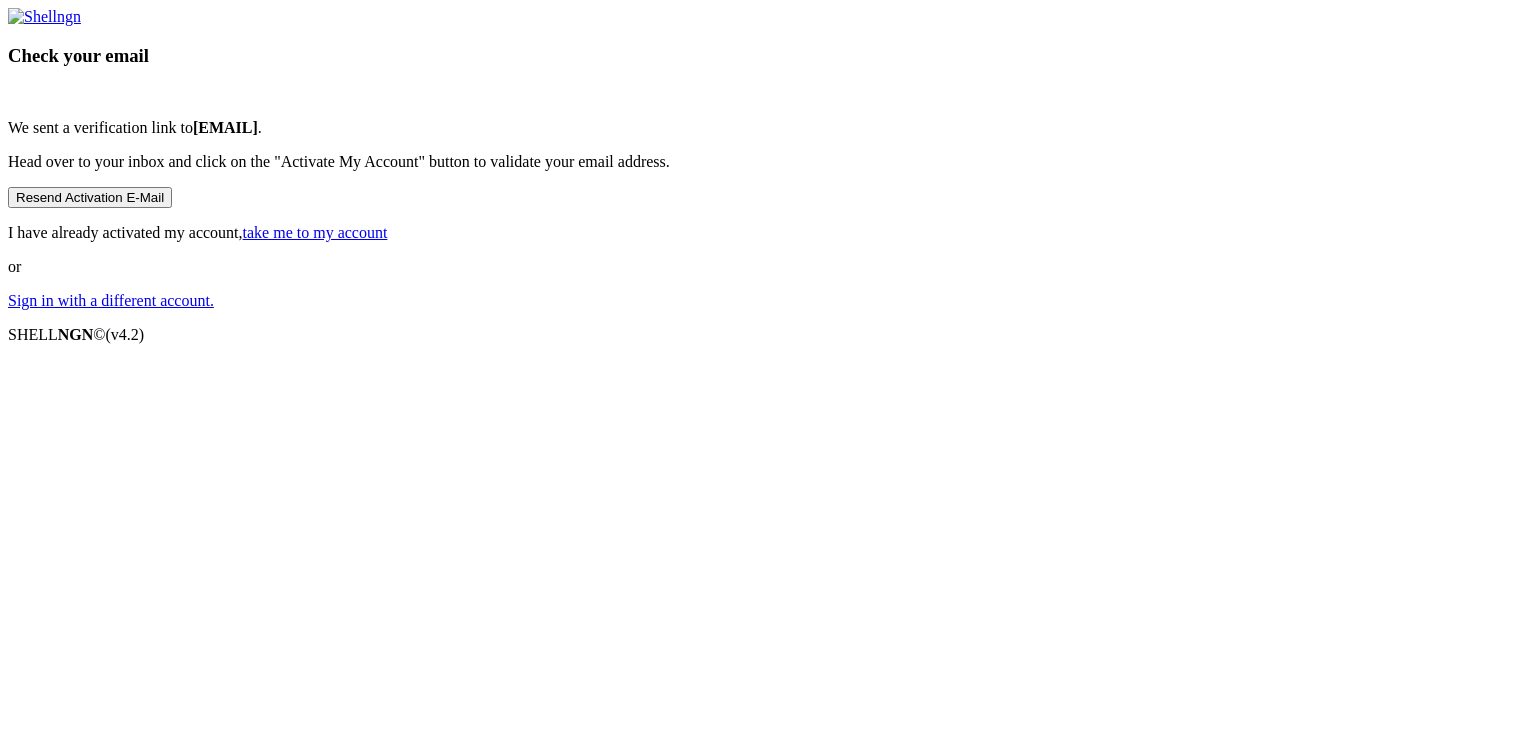 click on "Resend Activation E-Mail" at bounding box center (90, 197) 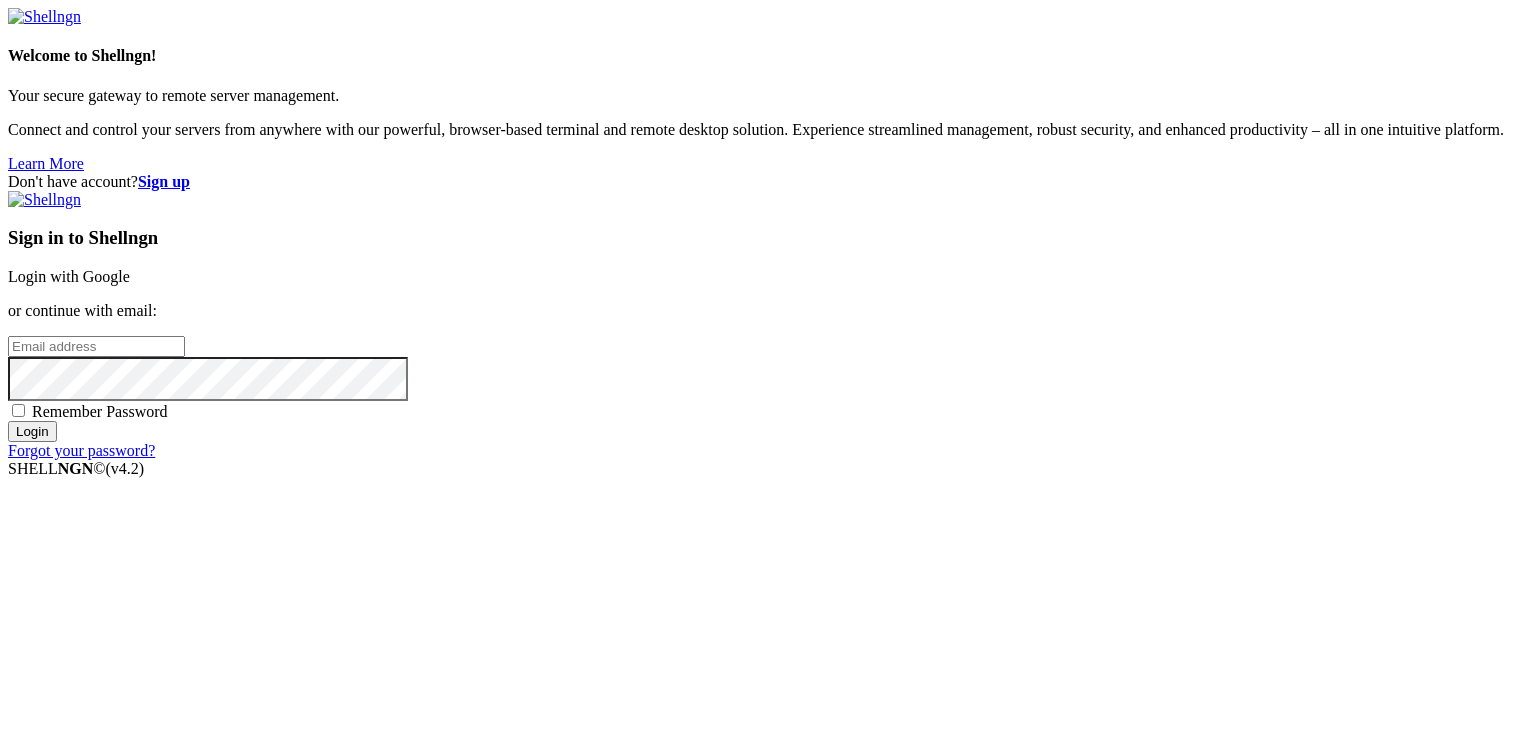 scroll, scrollTop: 0, scrollLeft: 0, axis: both 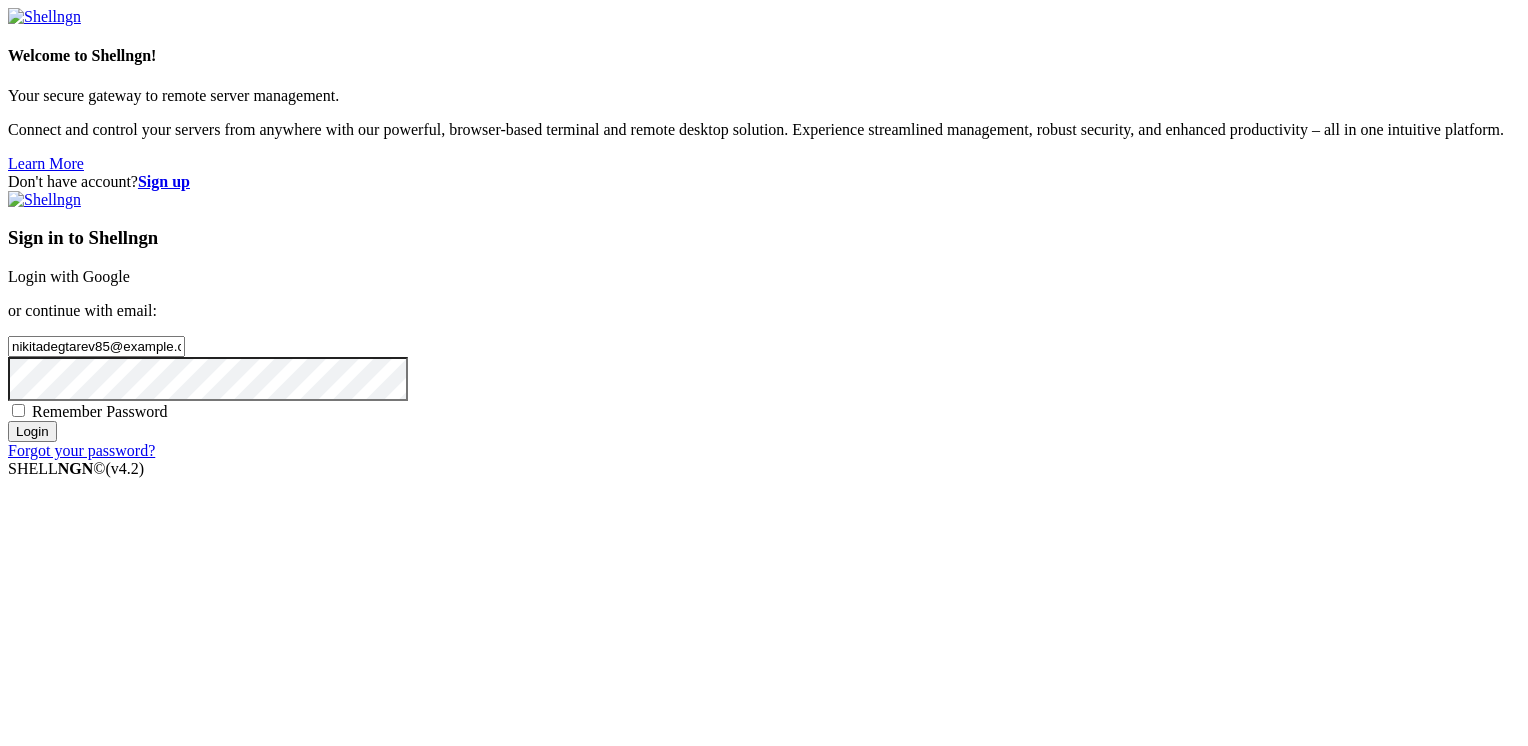 type on "nikitadegtarev85@example.com" 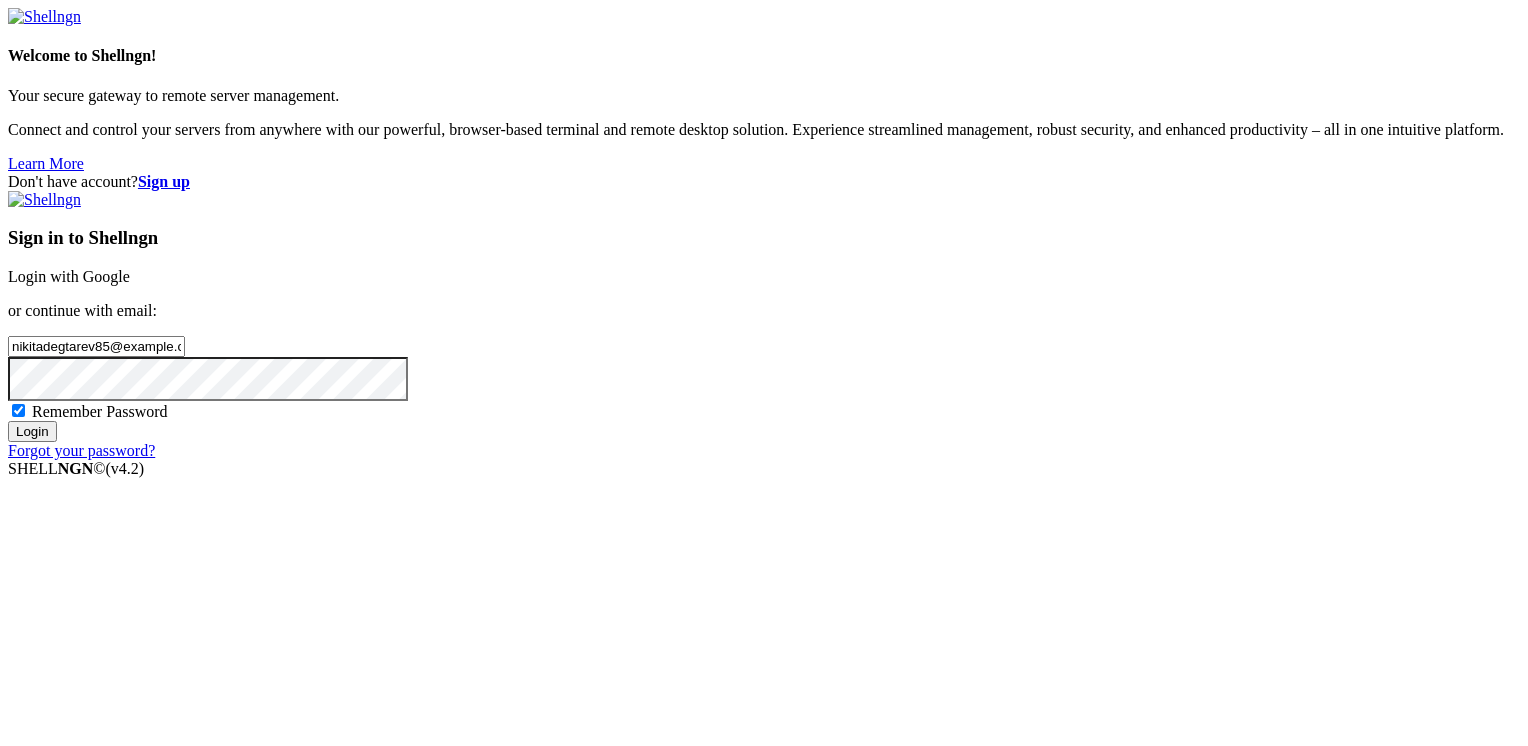 click on "Login" at bounding box center (32, 431) 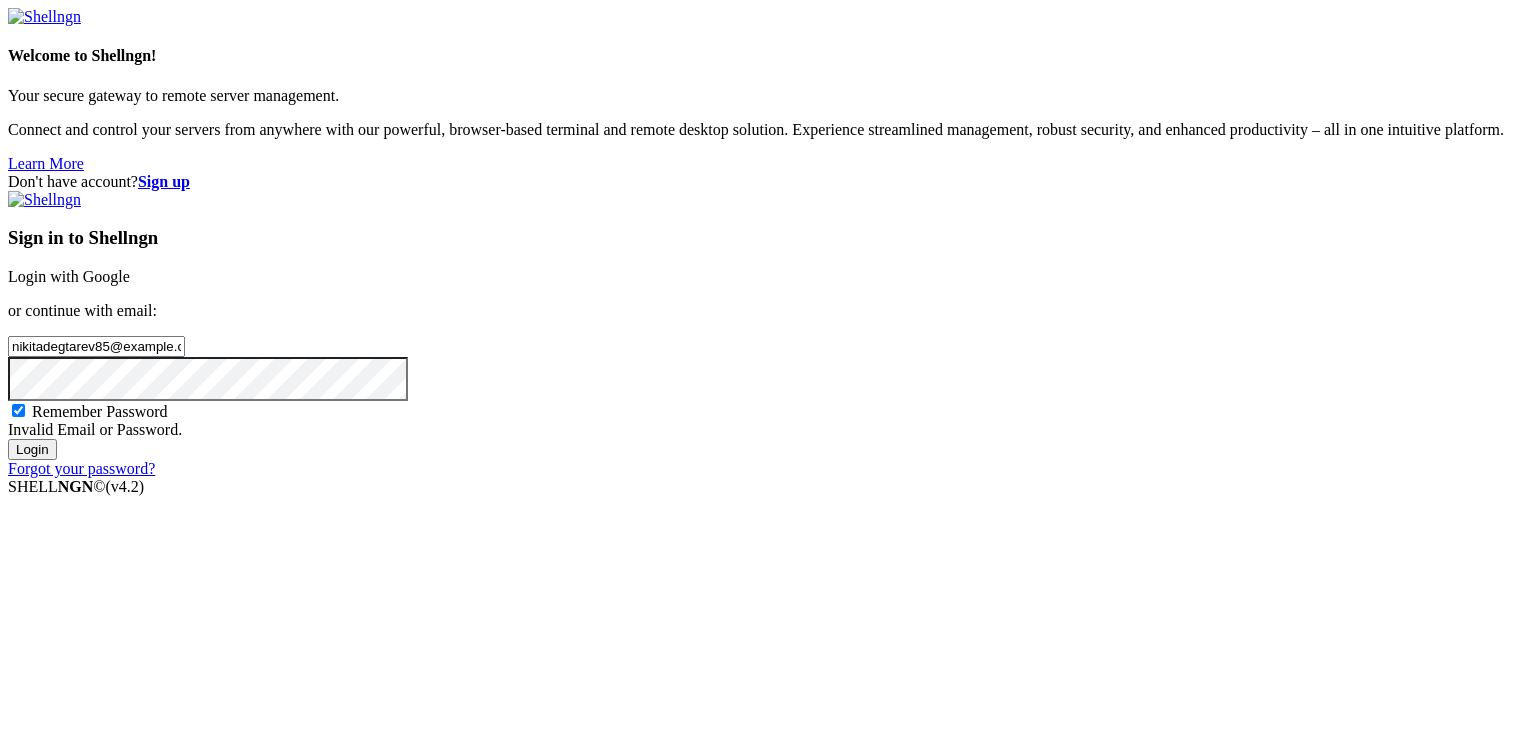 click on "Remember Password" at bounding box center (100, 411) 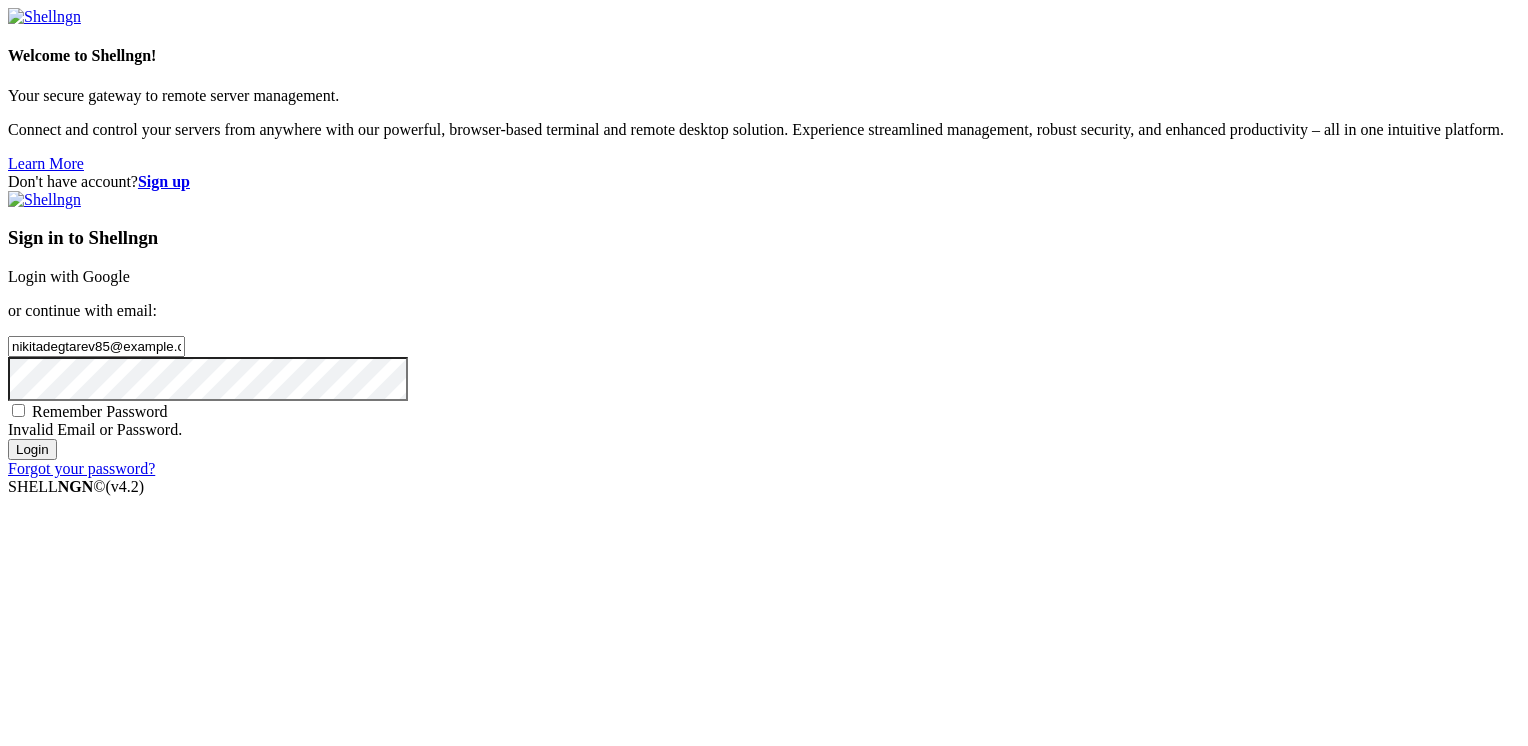 click on "Login" at bounding box center [32, 449] 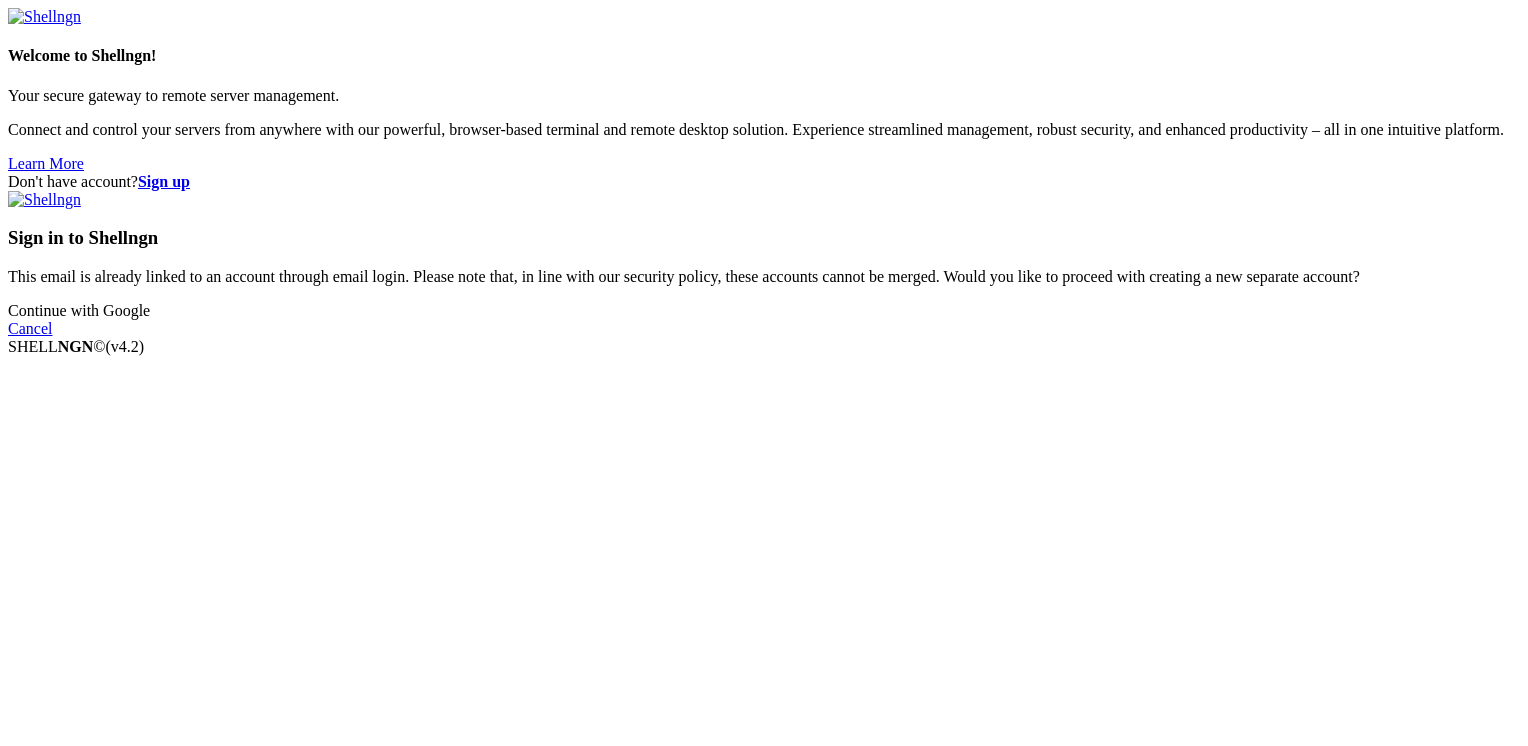 click on "Continue with Google" at bounding box center (79, 310) 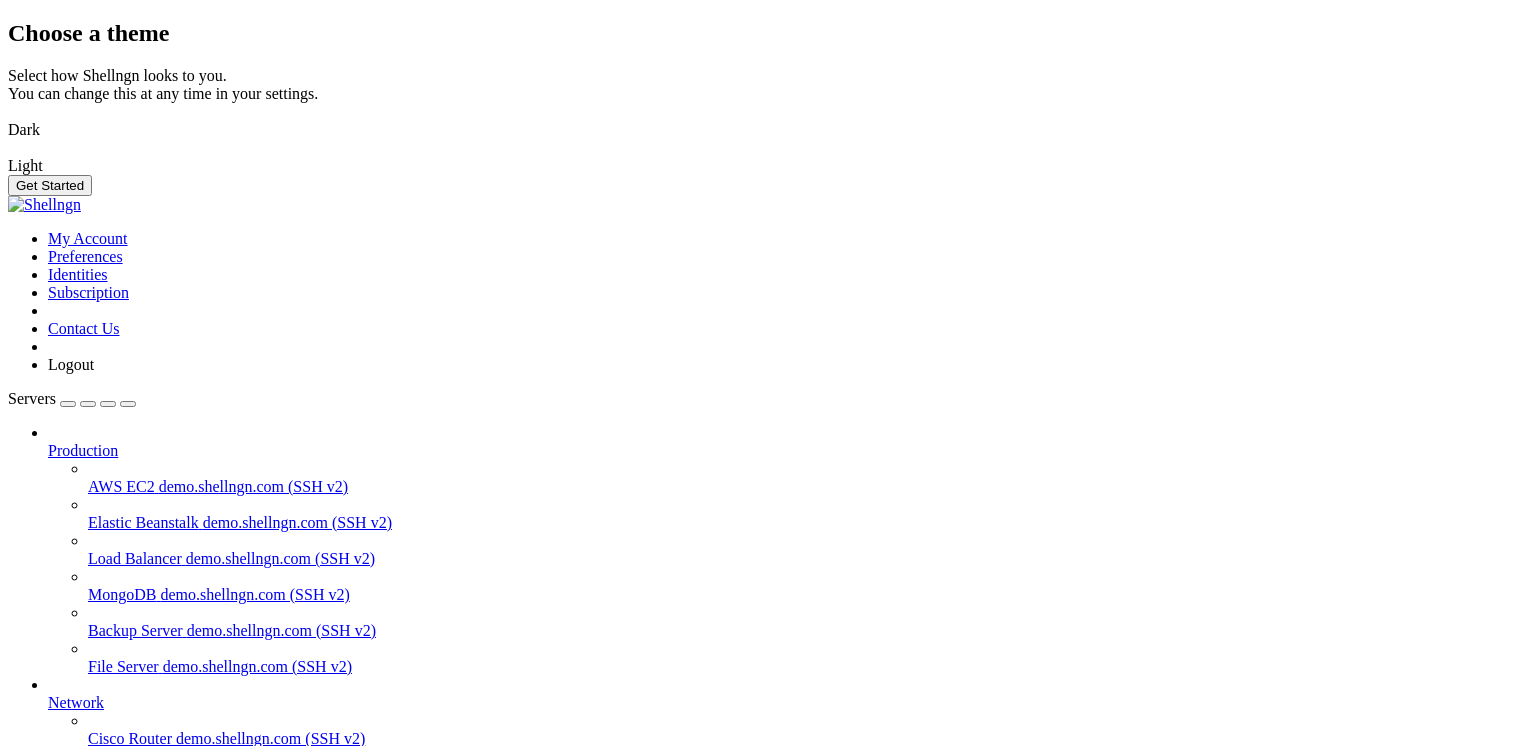 click at bounding box center [8, 117] 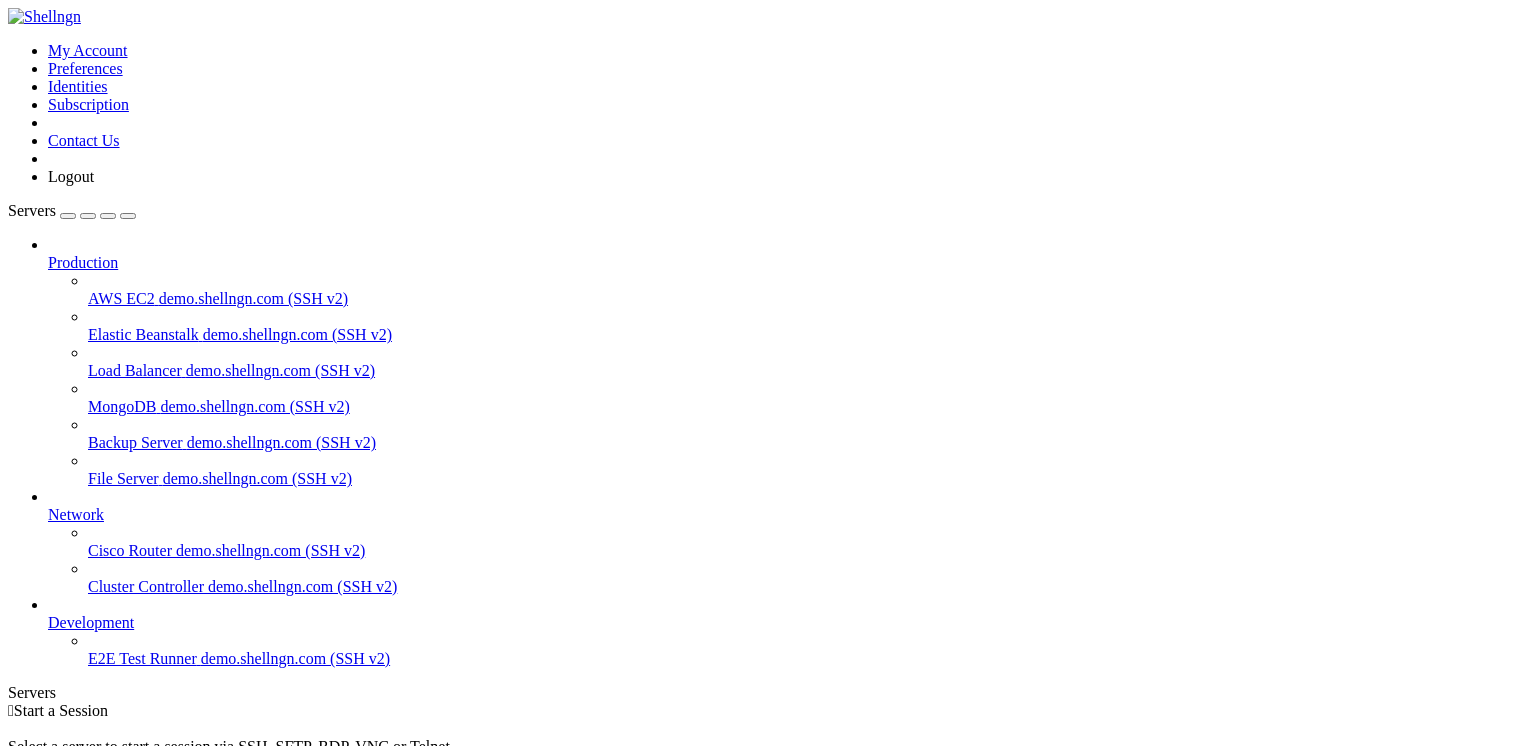 click on "  Start a Session
Select a server to start a session via SSH, SFTP, RDP, VNC or Telnet.   -or-
Add Server" at bounding box center [764, 756] 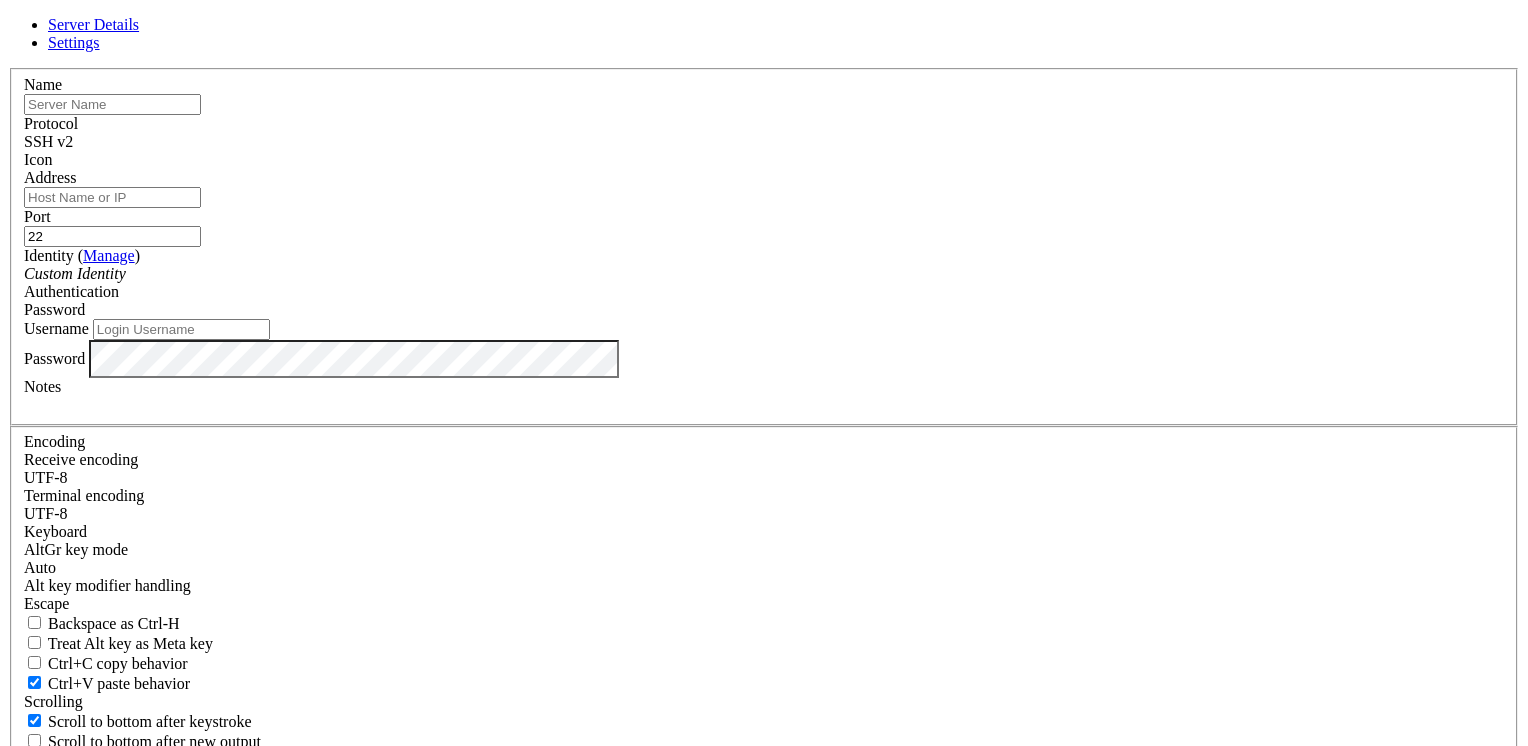 click on "Settings" at bounding box center [74, 42] 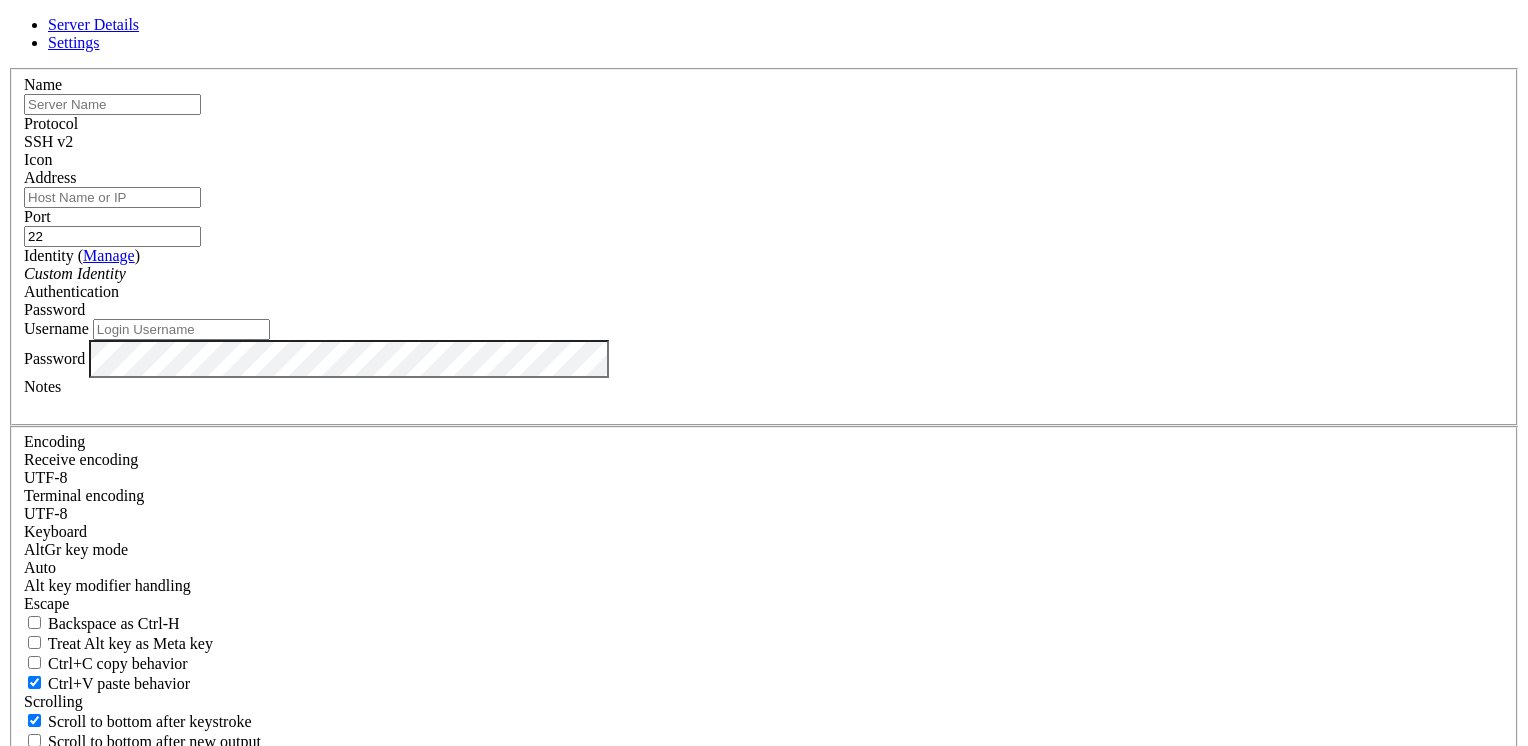 click on "Server Details" at bounding box center (93, 24) 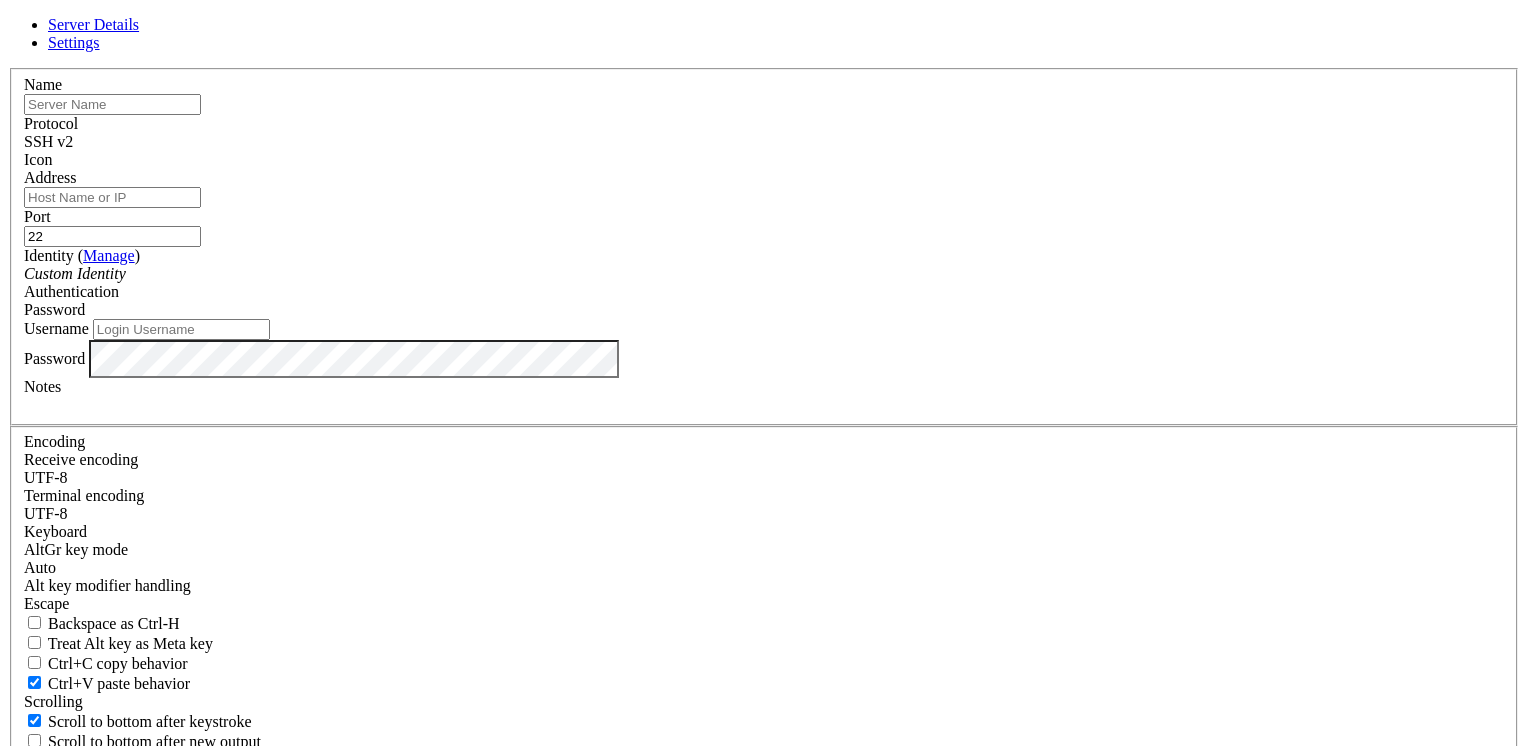 click on "Cancel" at bounding box center (764, 812) 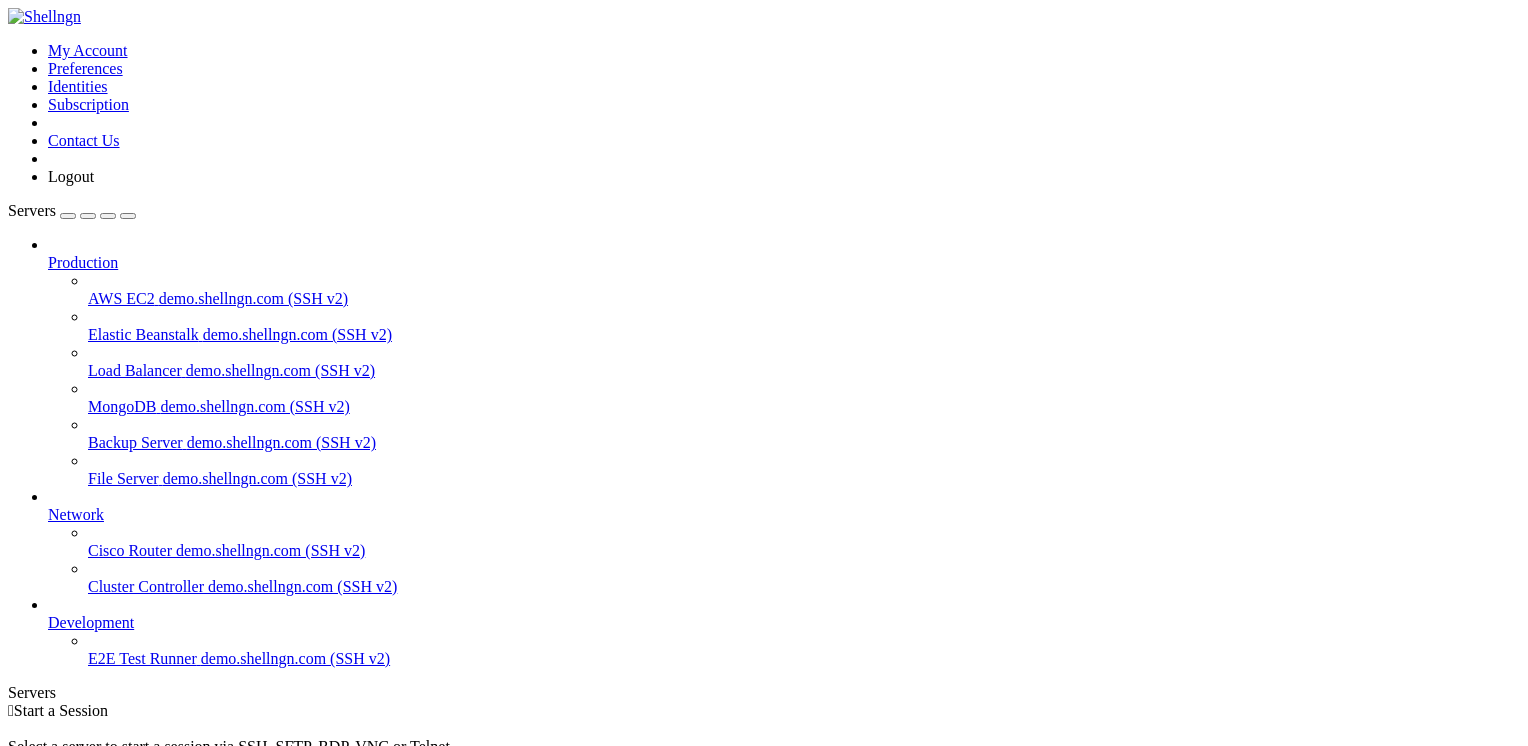 scroll, scrollTop: 0, scrollLeft: 0, axis: both 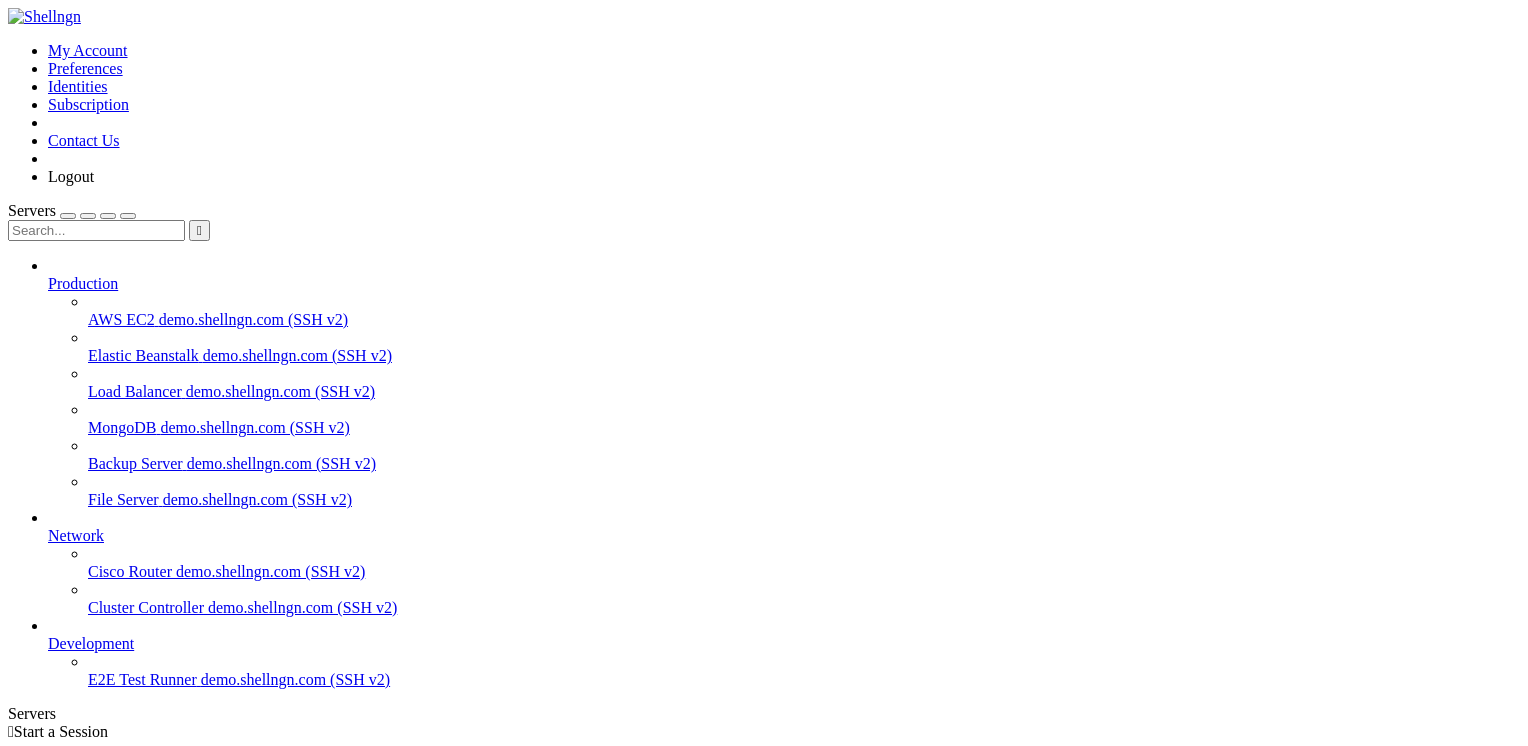 click at bounding box center [96, 230] 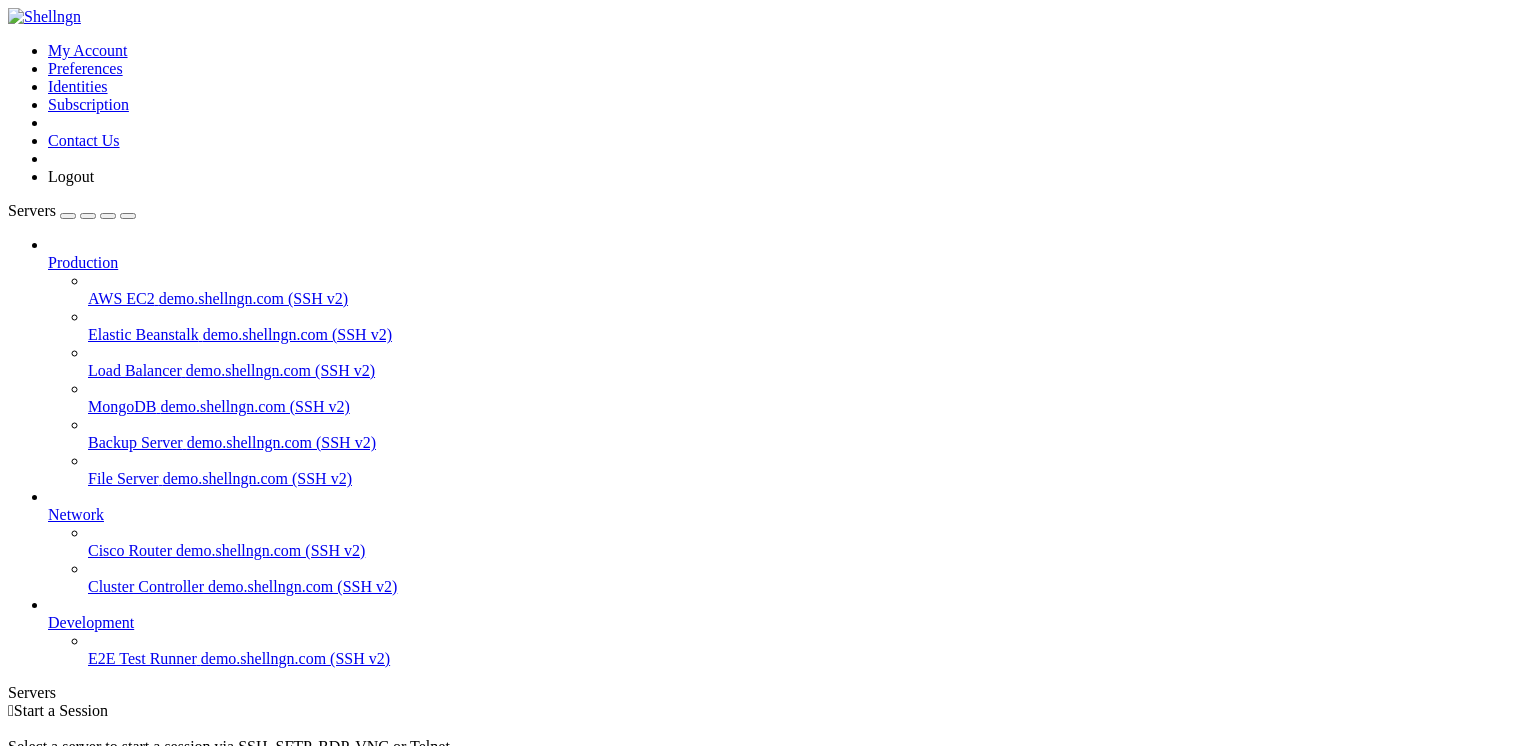 click on "Add Server" at bounding box center [764, 801] 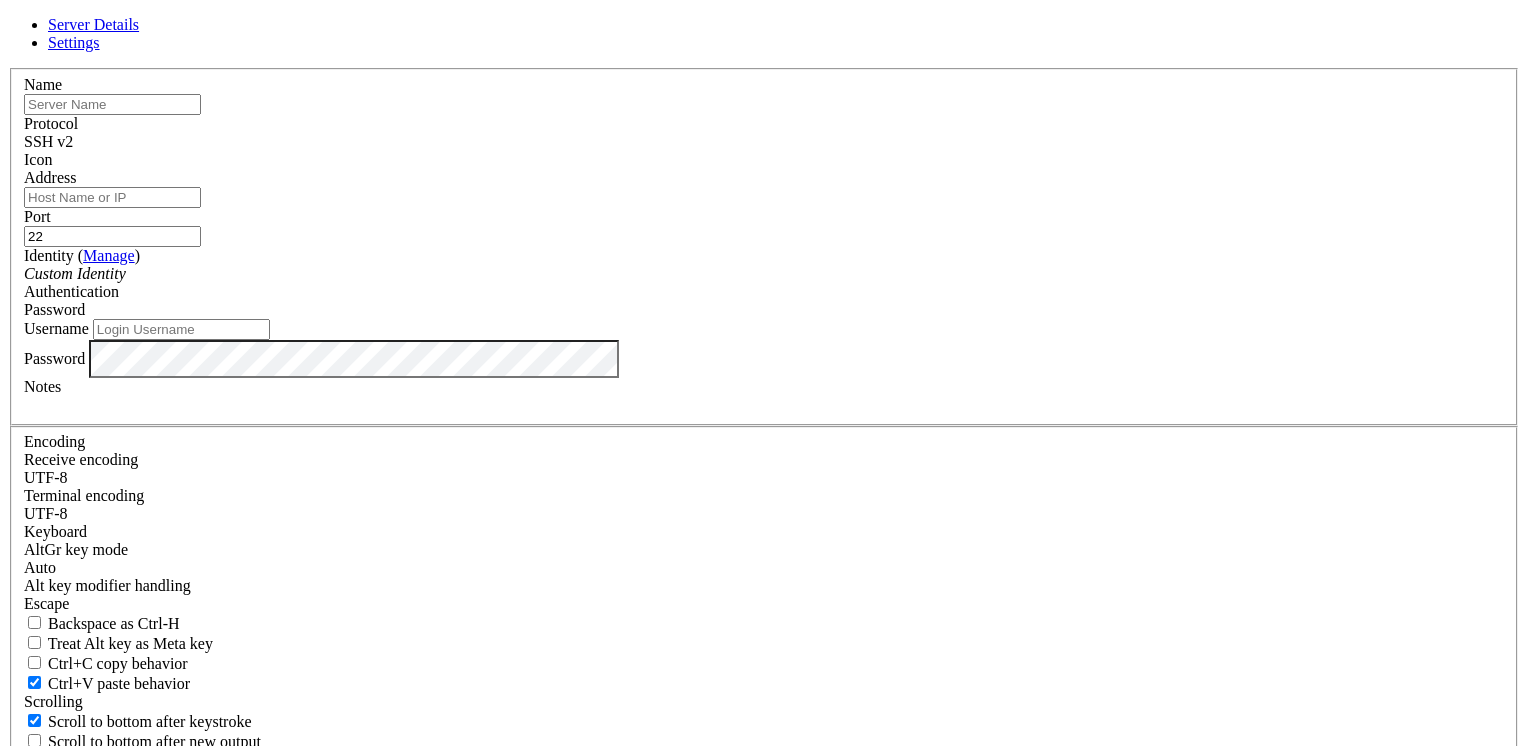 click at bounding box center (112, 104) 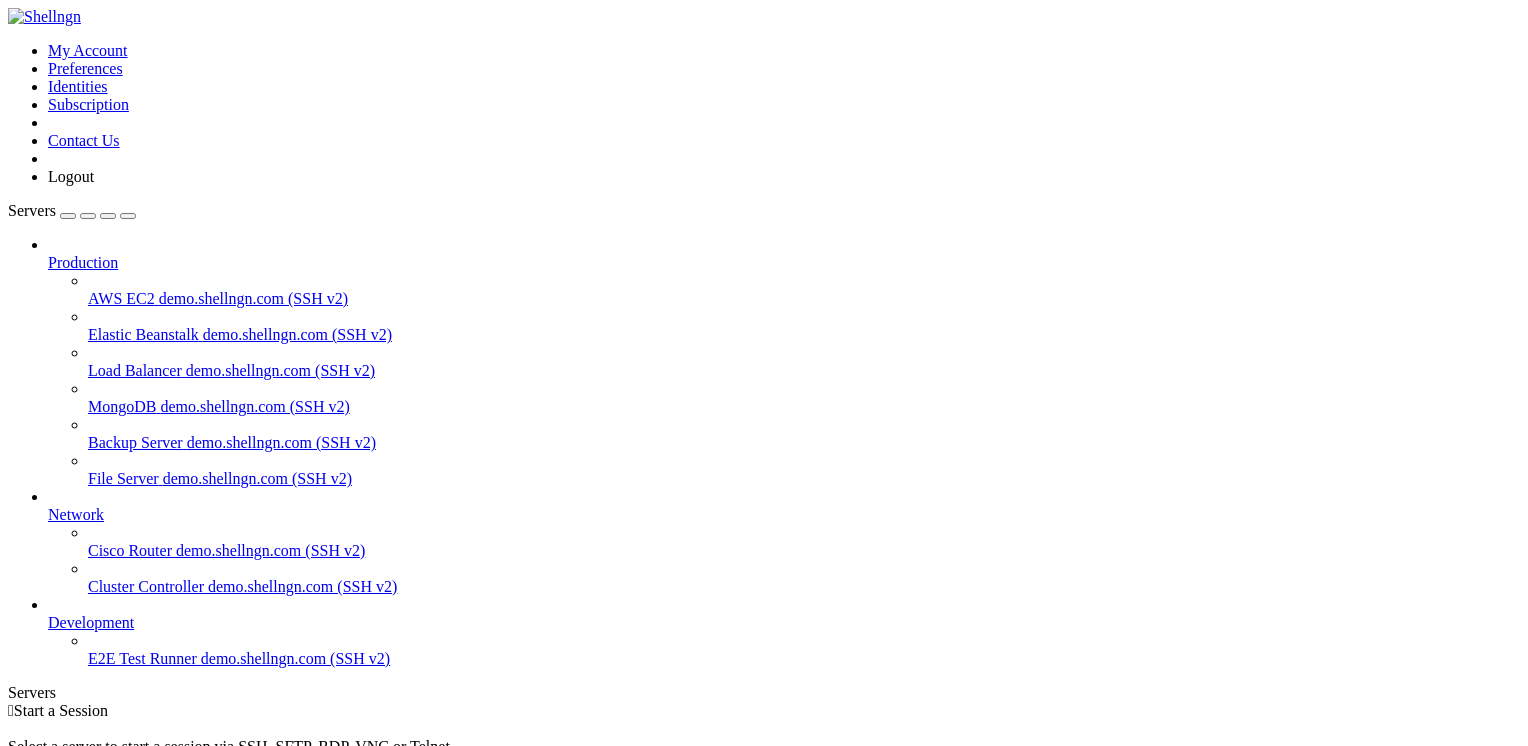 scroll, scrollTop: 0, scrollLeft: 0, axis: both 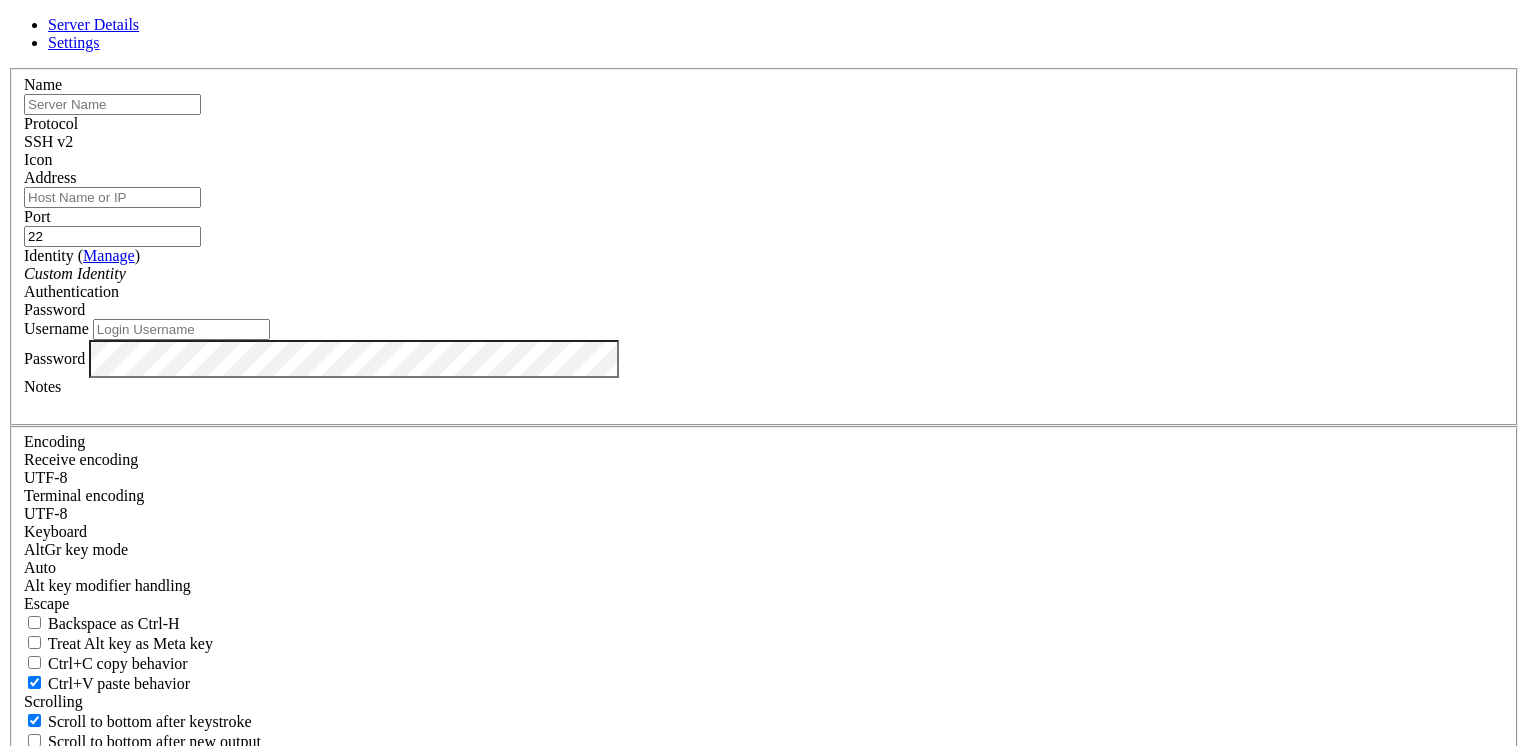 click on "Settings" at bounding box center [74, 42] 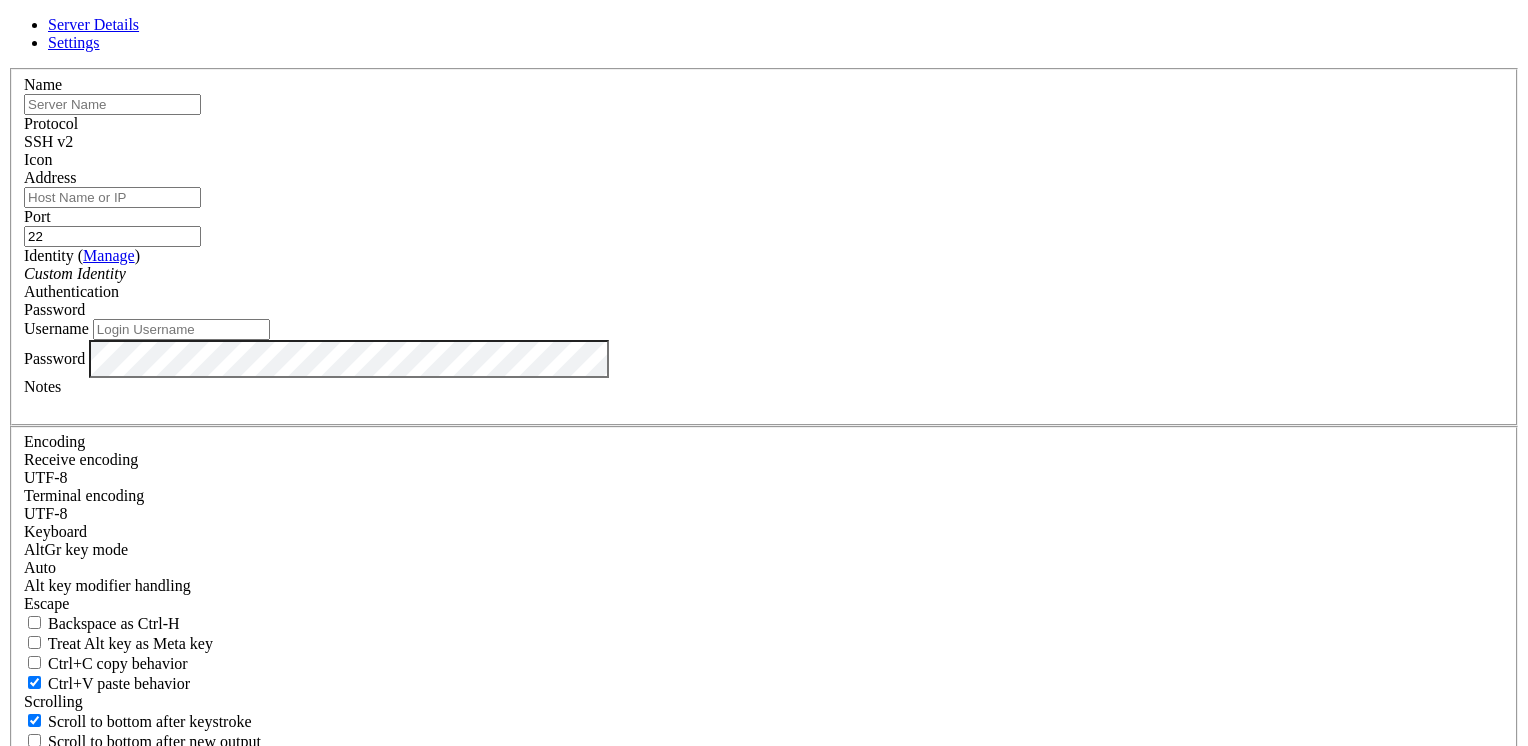 click on "Server Details" at bounding box center [93, 24] 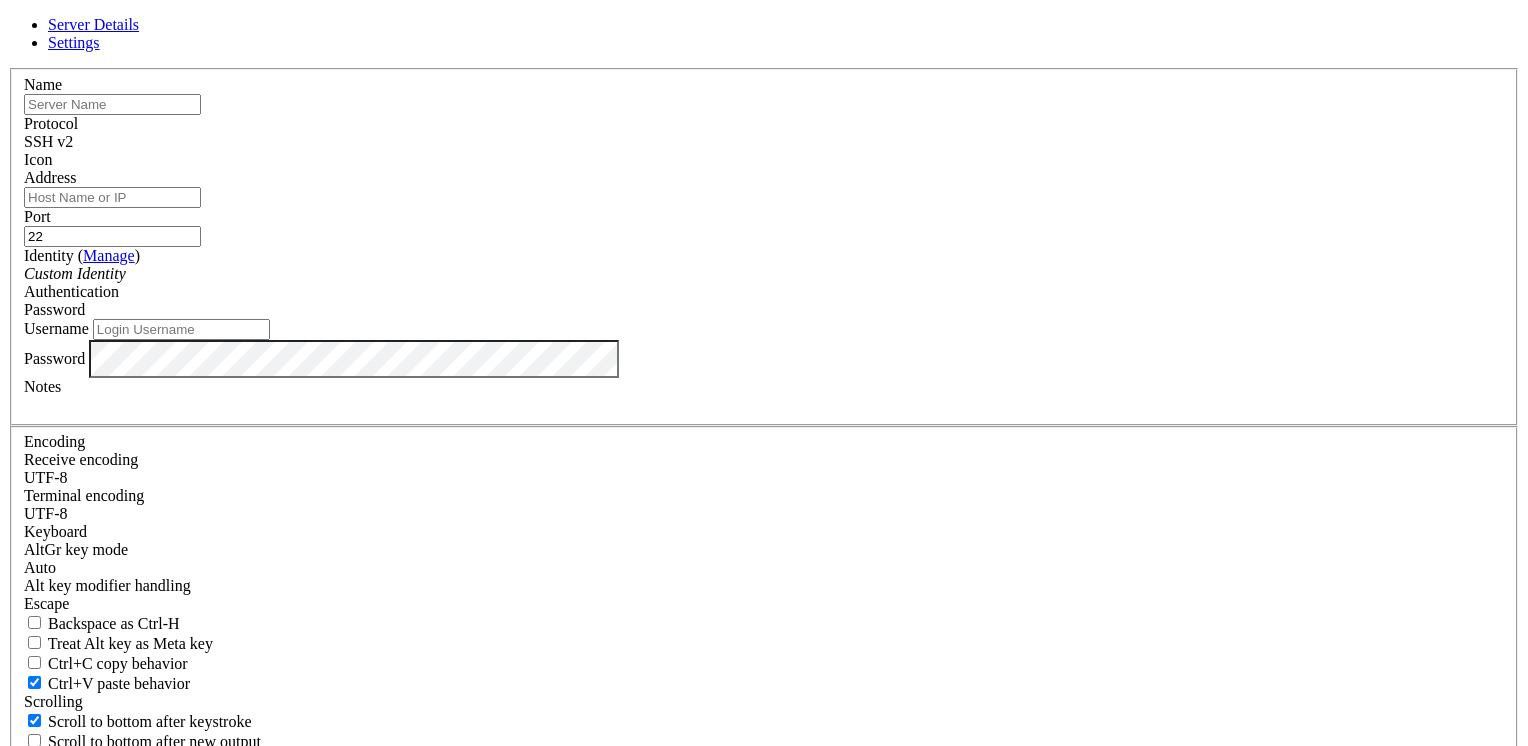 click at bounding box center (112, 104) 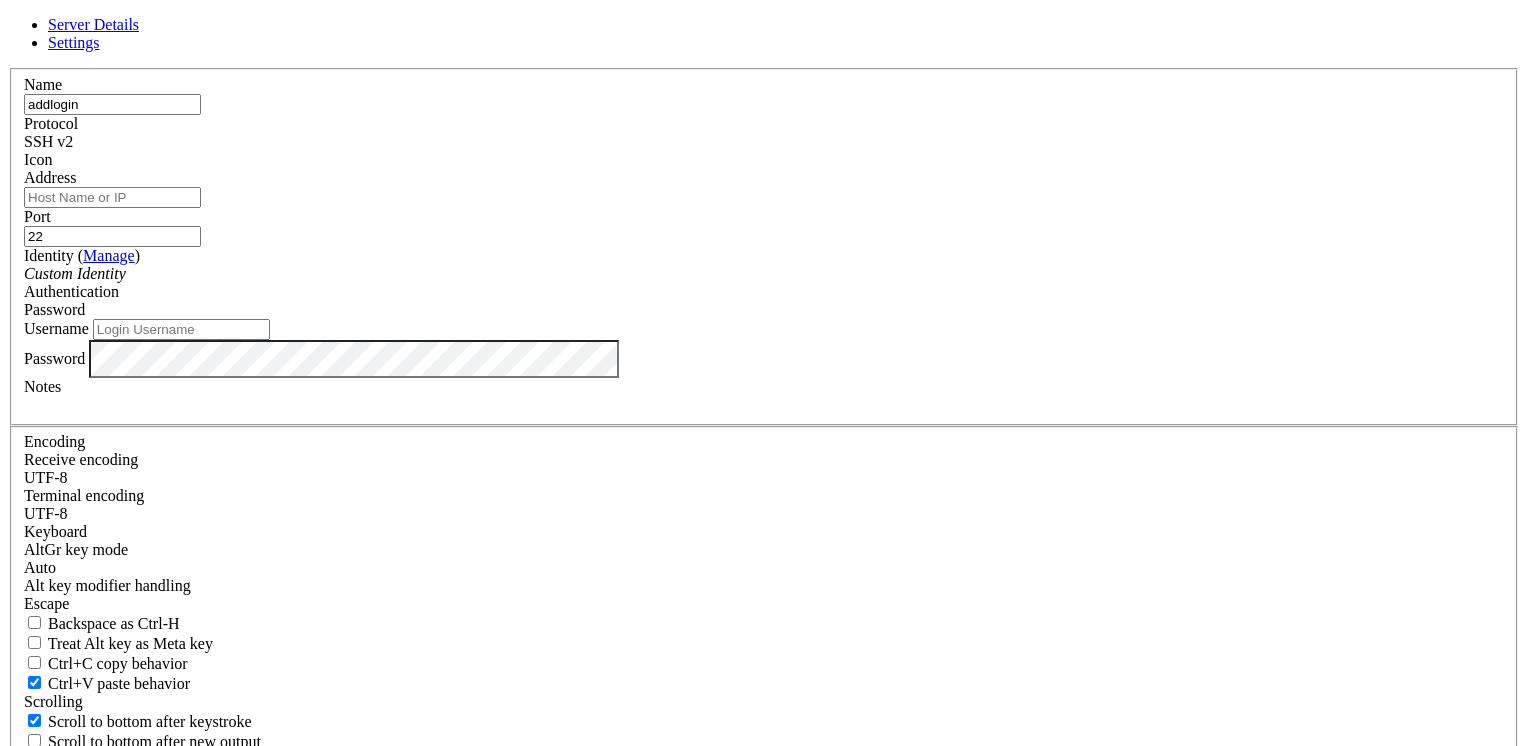click on "Address" at bounding box center (112, 197) 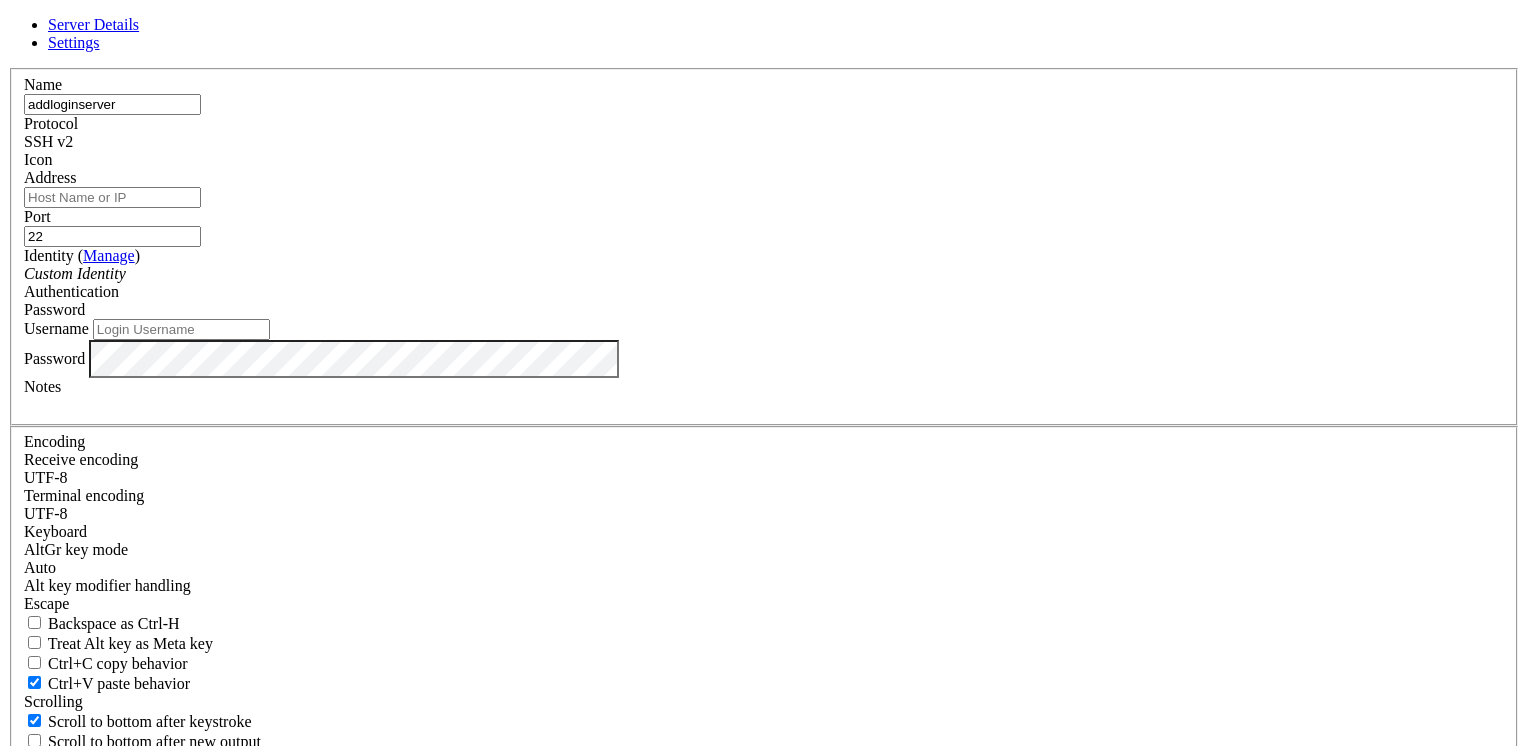 type on "addloginserver" 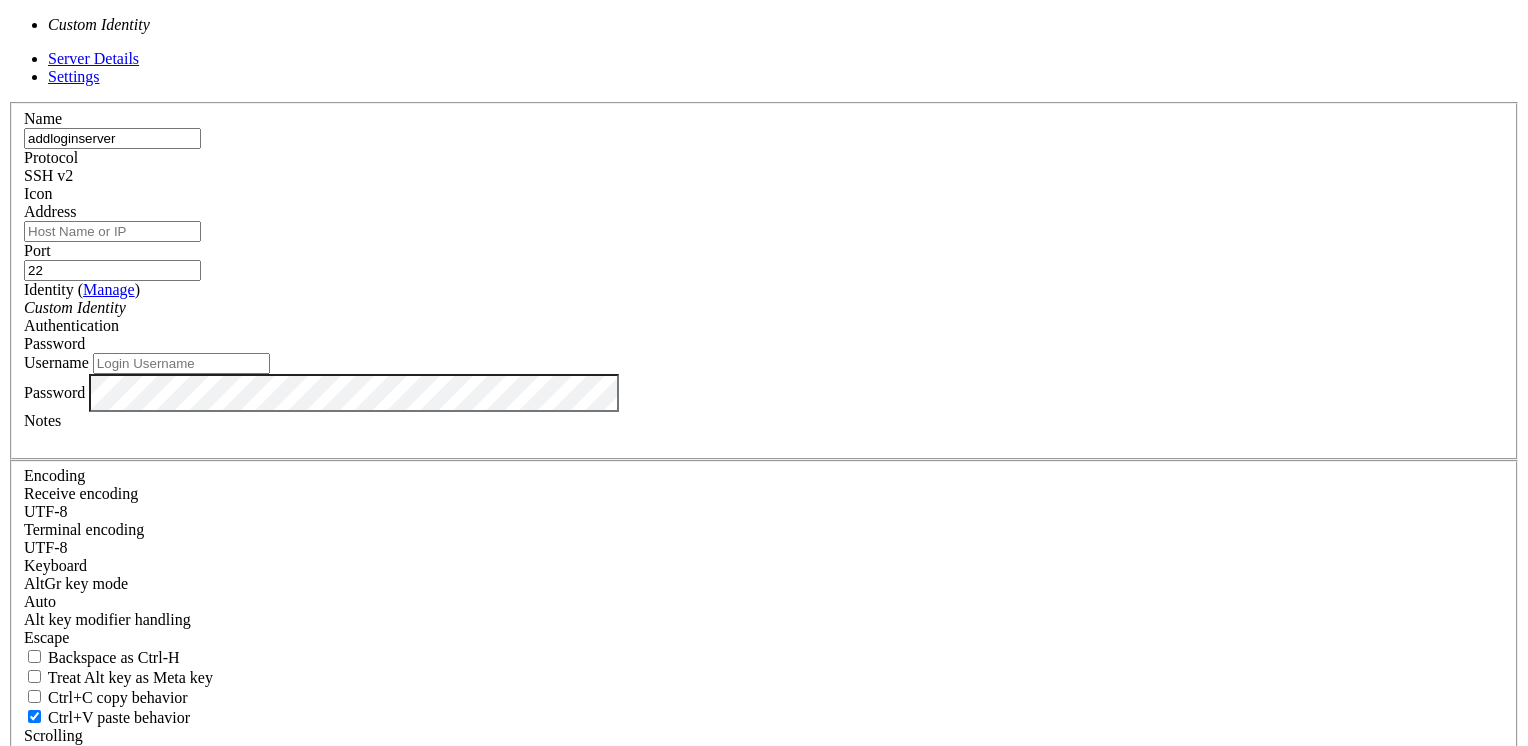 click on "Custom Identity" at bounding box center (764, 308) 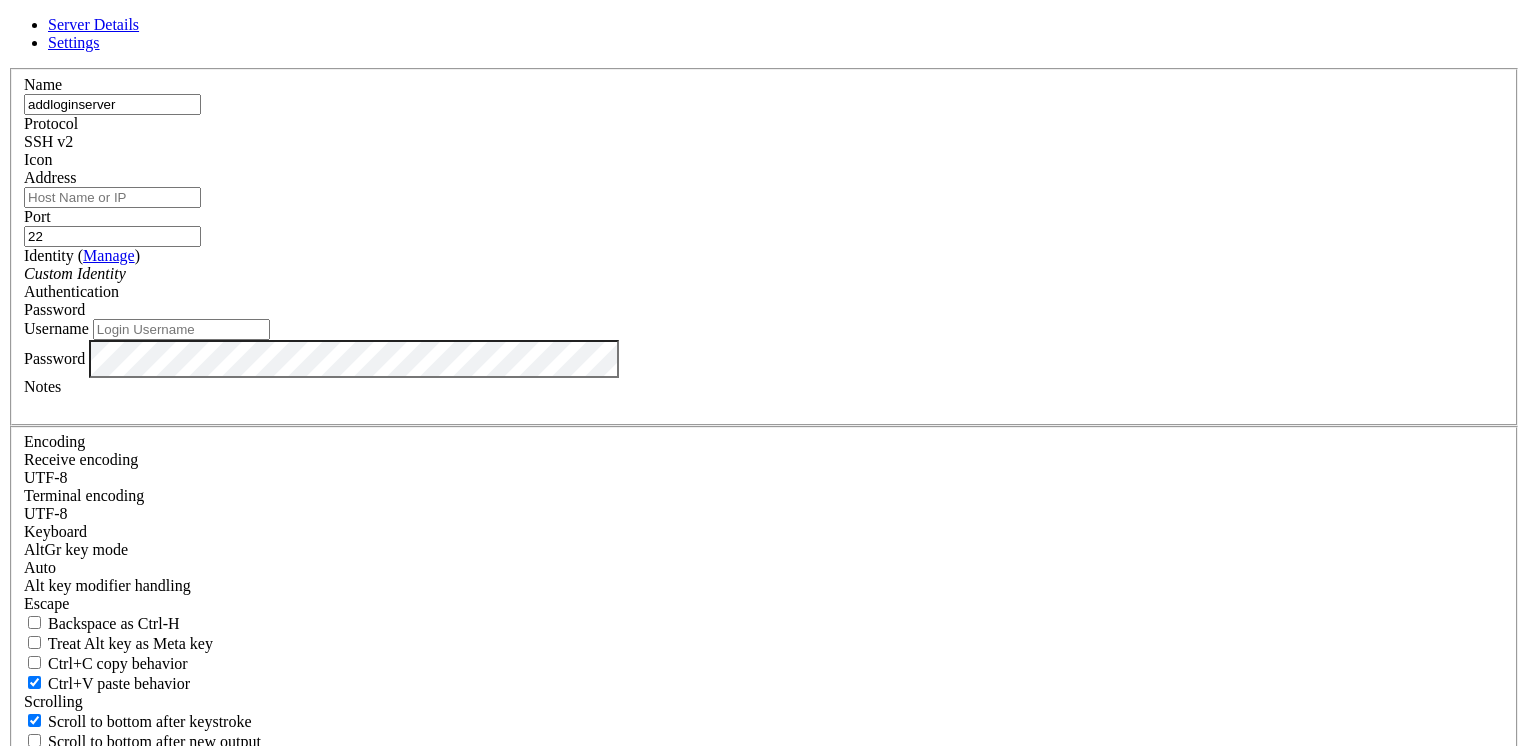 drag, startPoint x: 601, startPoint y: 330, endPoint x: 603, endPoint y: 383, distance: 53.037724 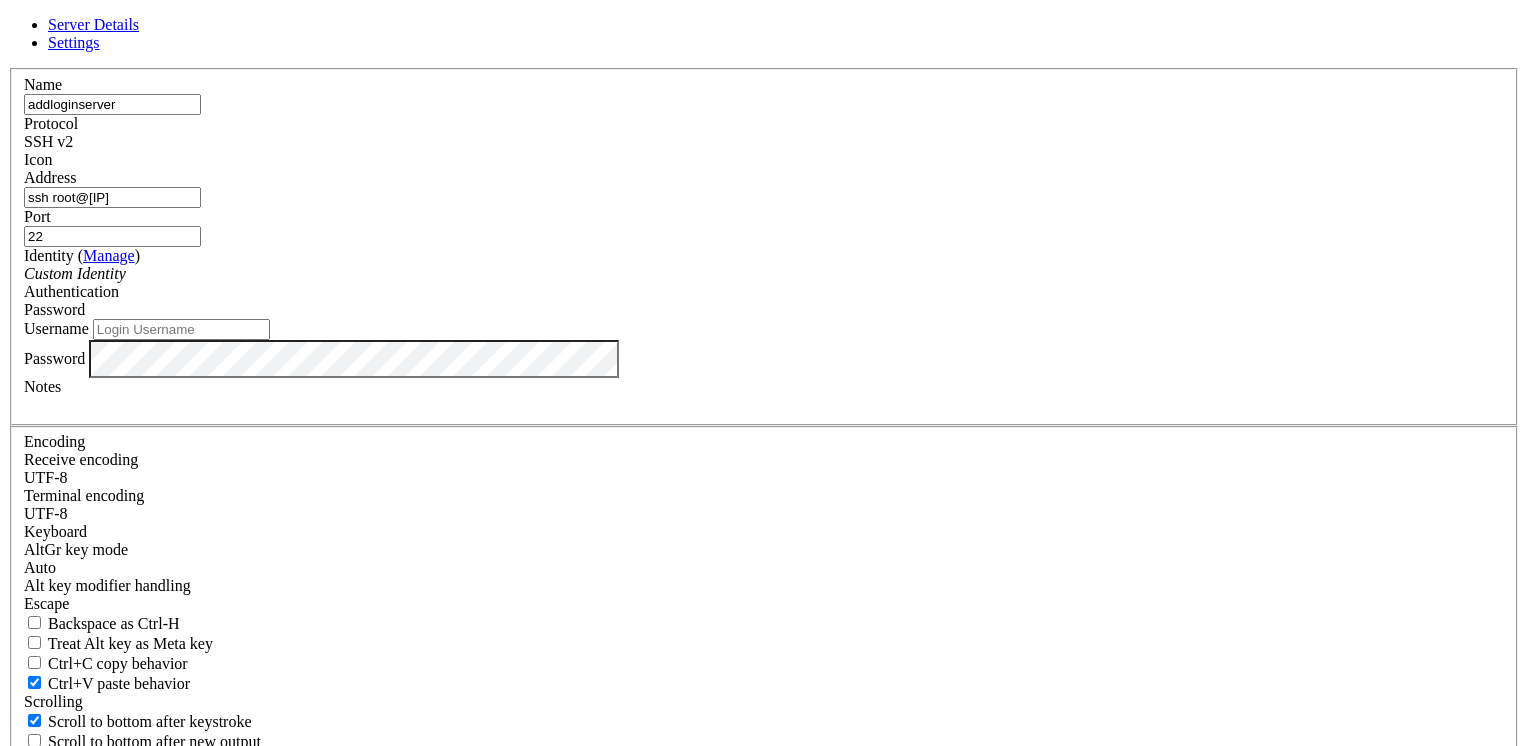 type on "ssh root@[IP]" 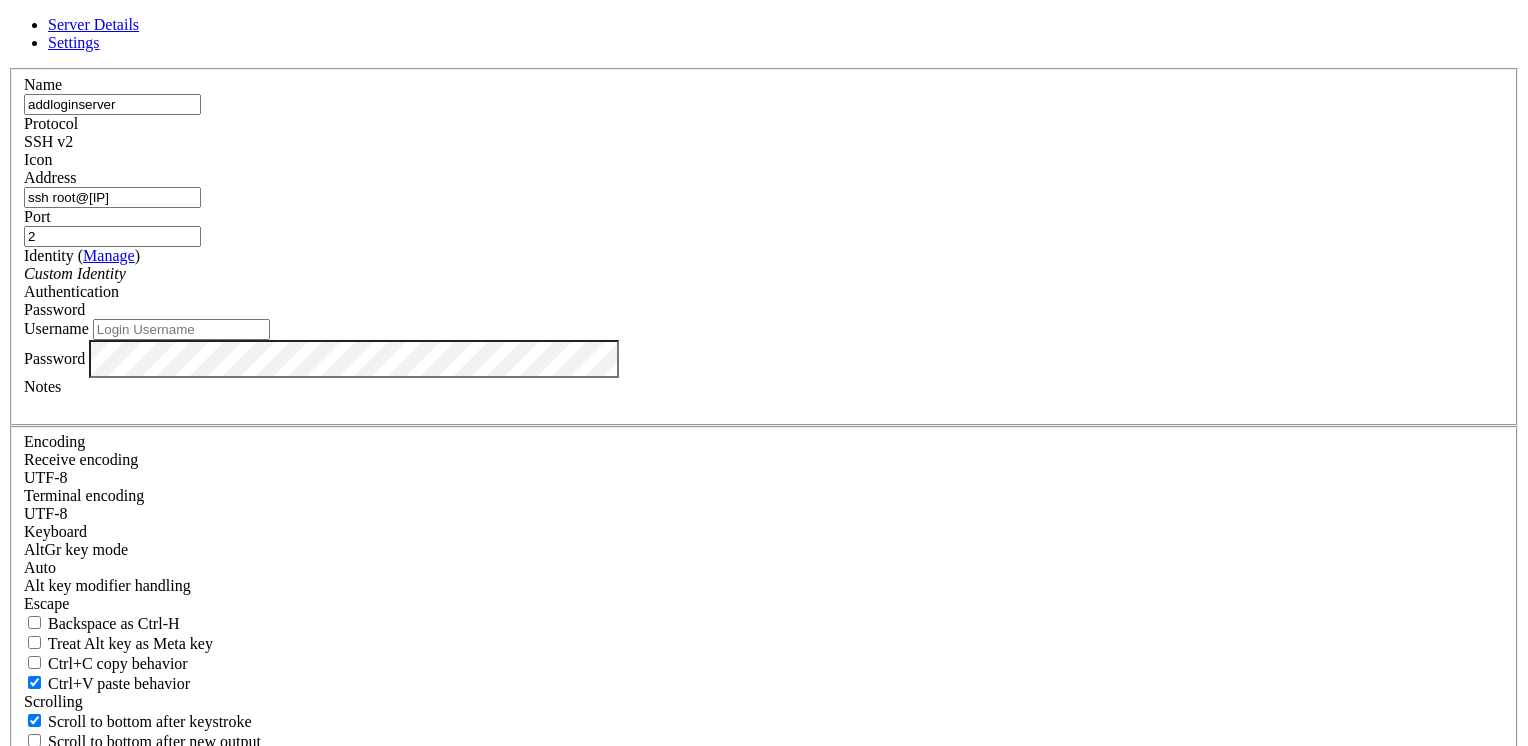type on "22" 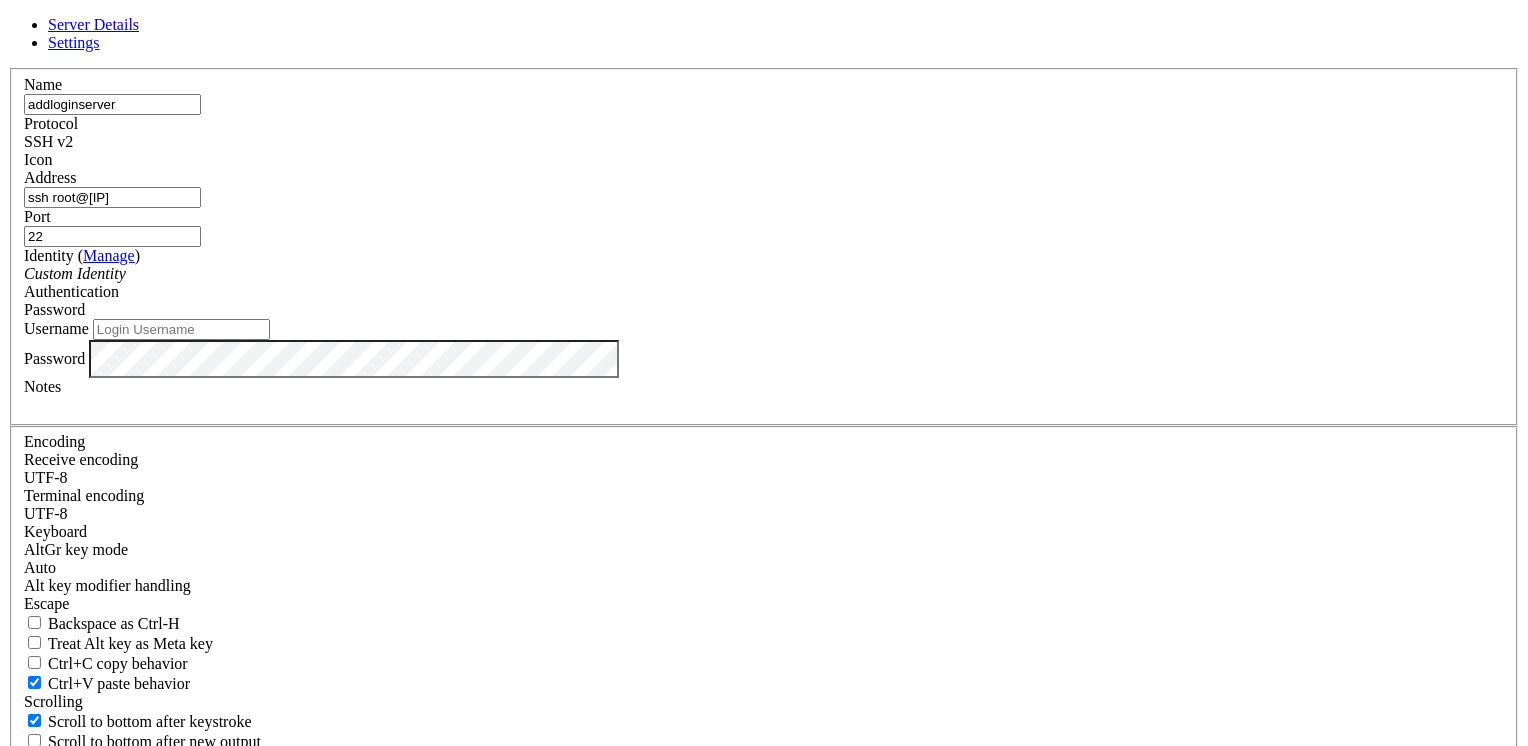 click on "Password" at bounding box center (54, 309) 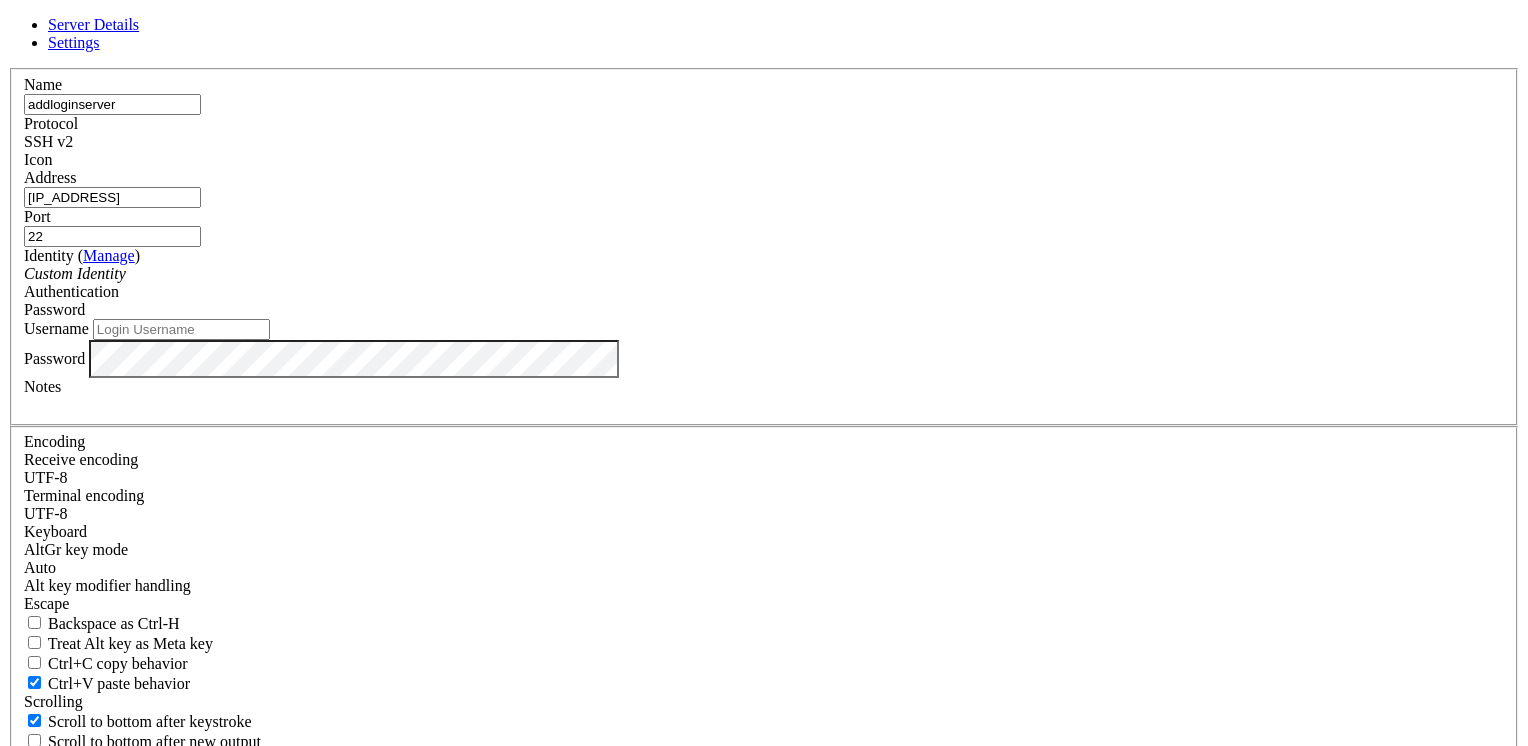 click on "[IP_ADDRESS]" at bounding box center (112, 197) 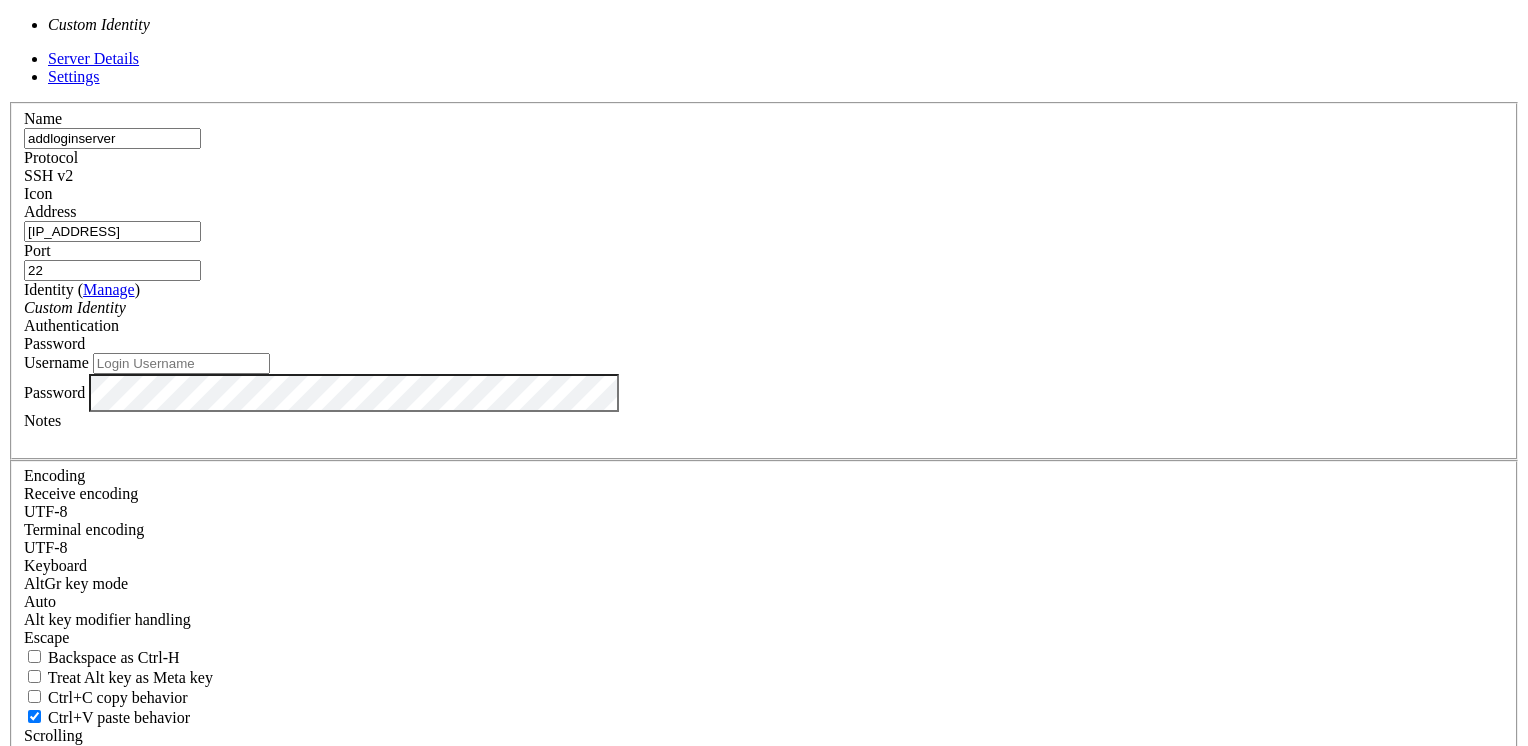 click on "Custom Identity" at bounding box center (764, 308) 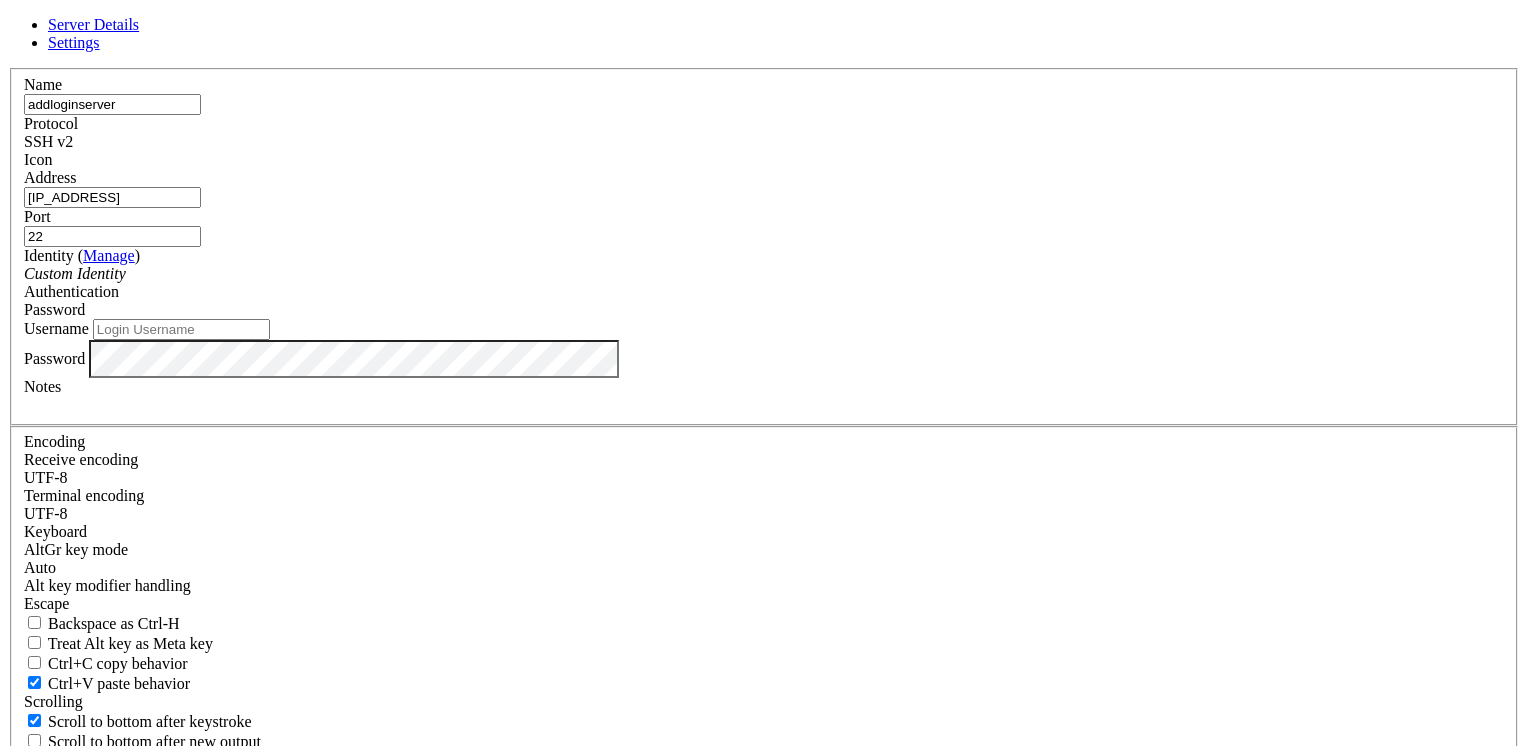 click on "Username" at bounding box center [181, 329] 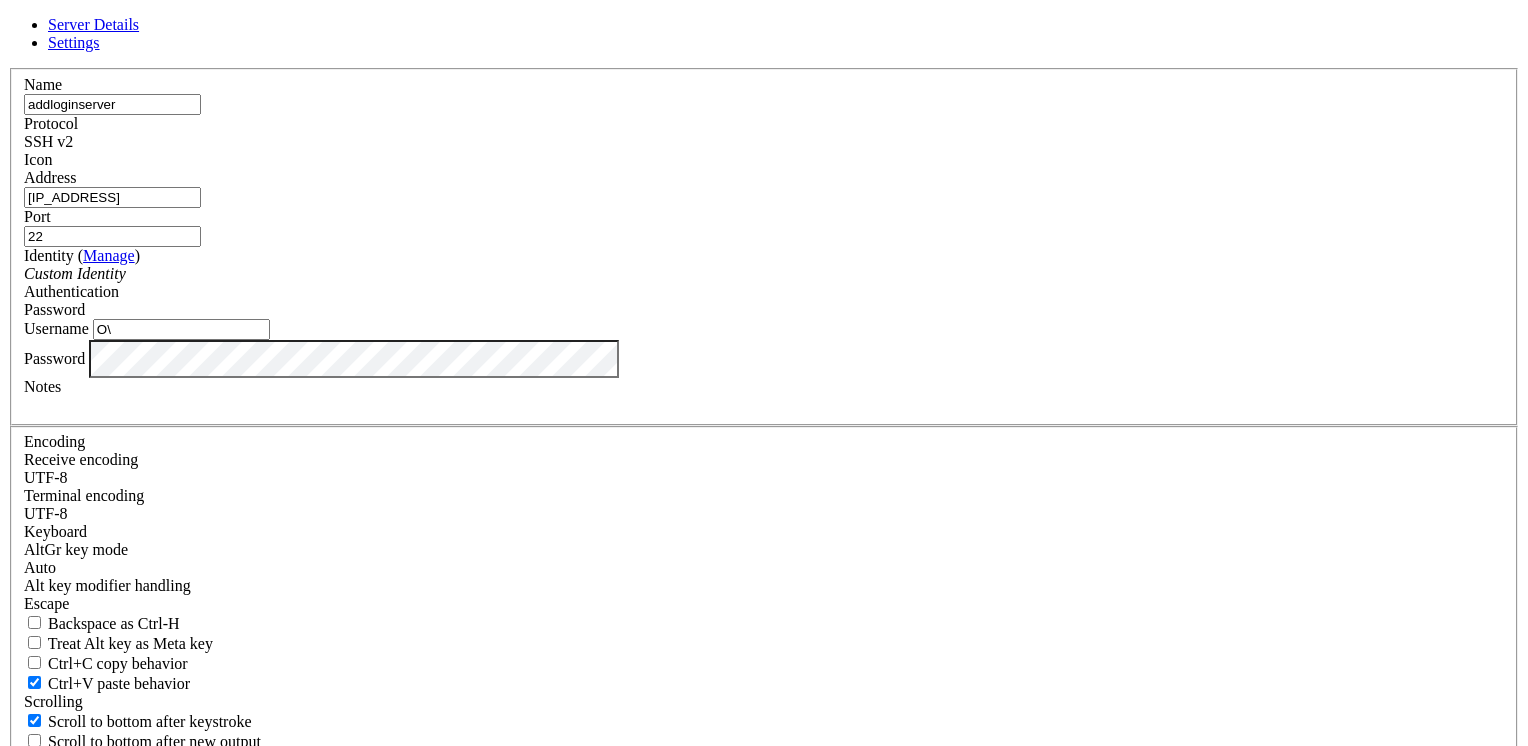 type on "O" 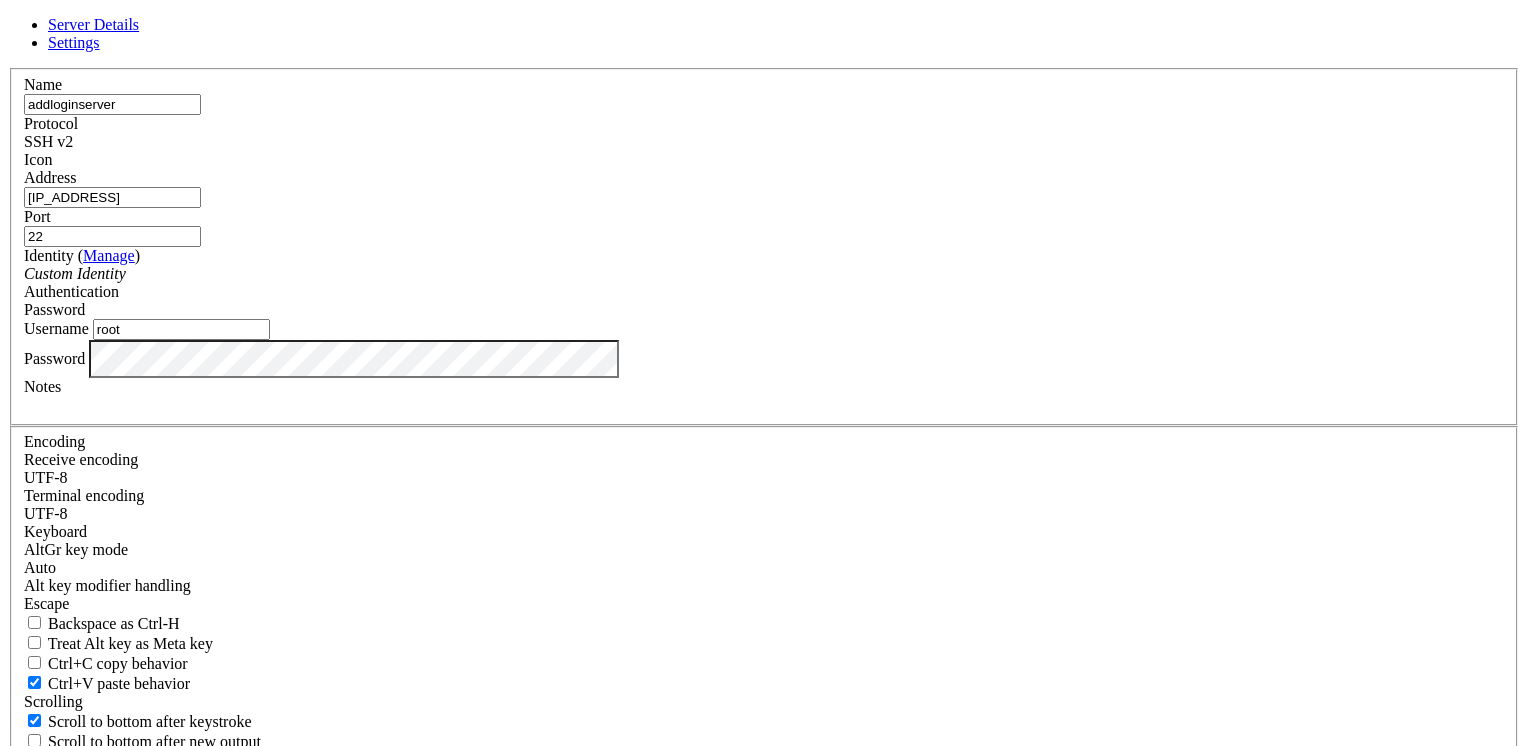 type on "root" 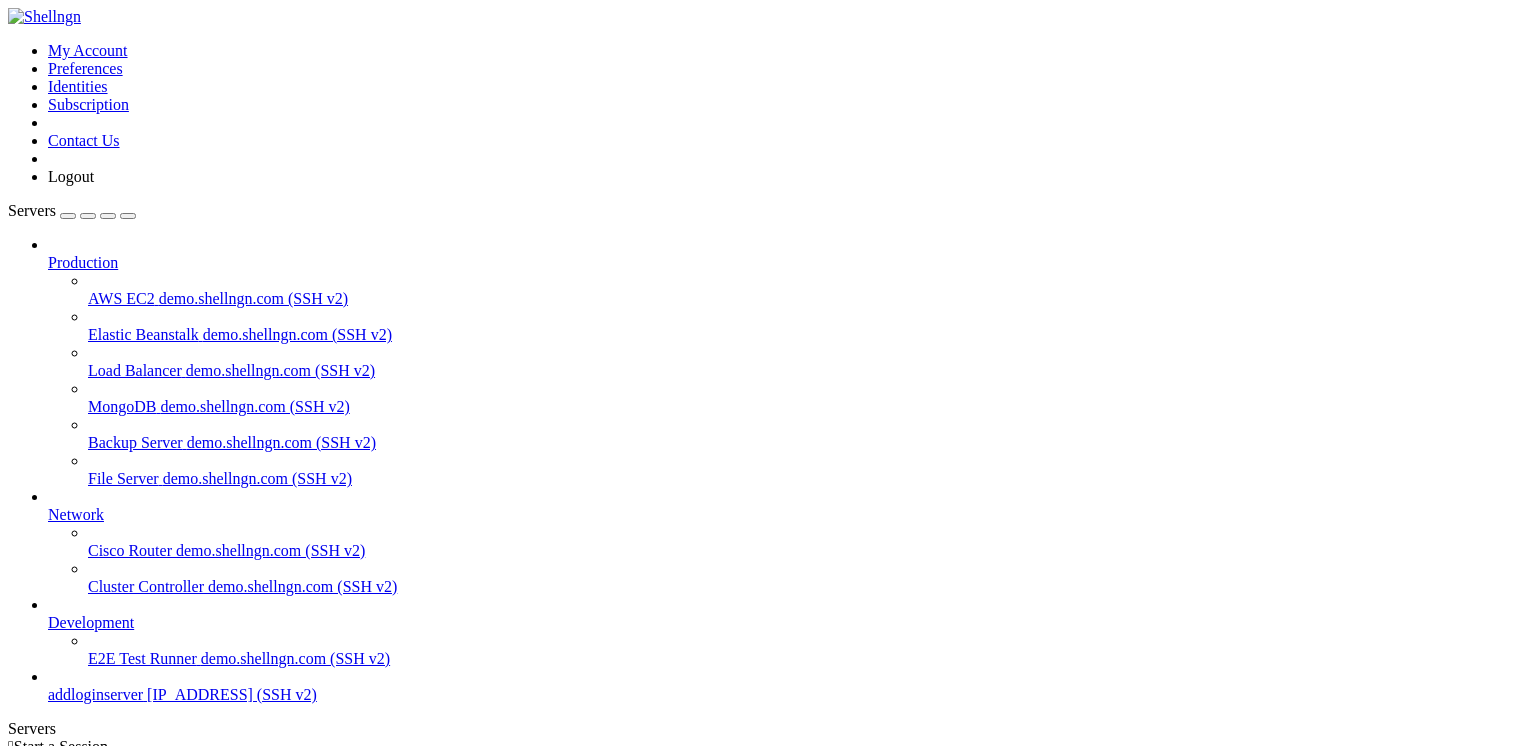 scroll, scrollTop: 60, scrollLeft: 0, axis: vertical 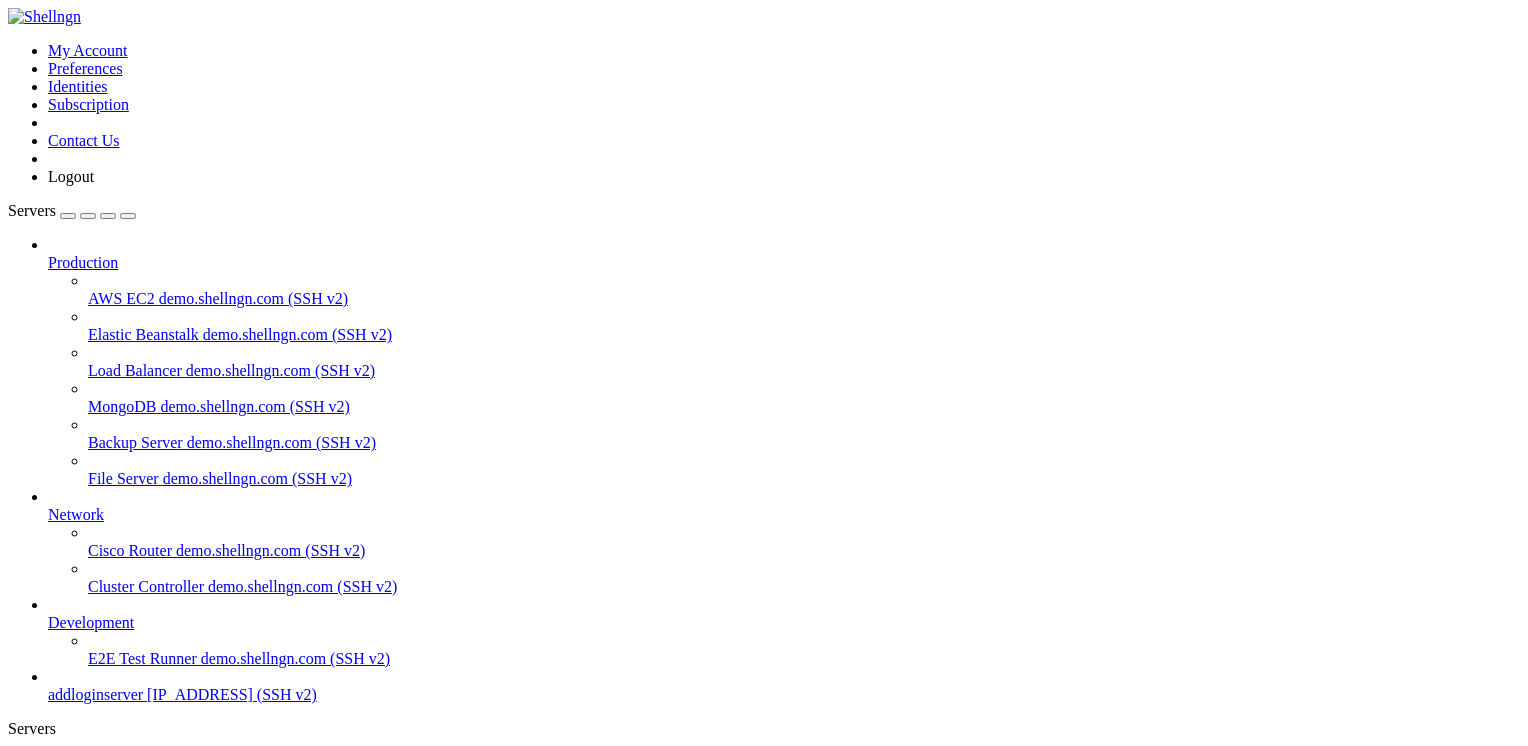 click on "Connecting [IP]..." 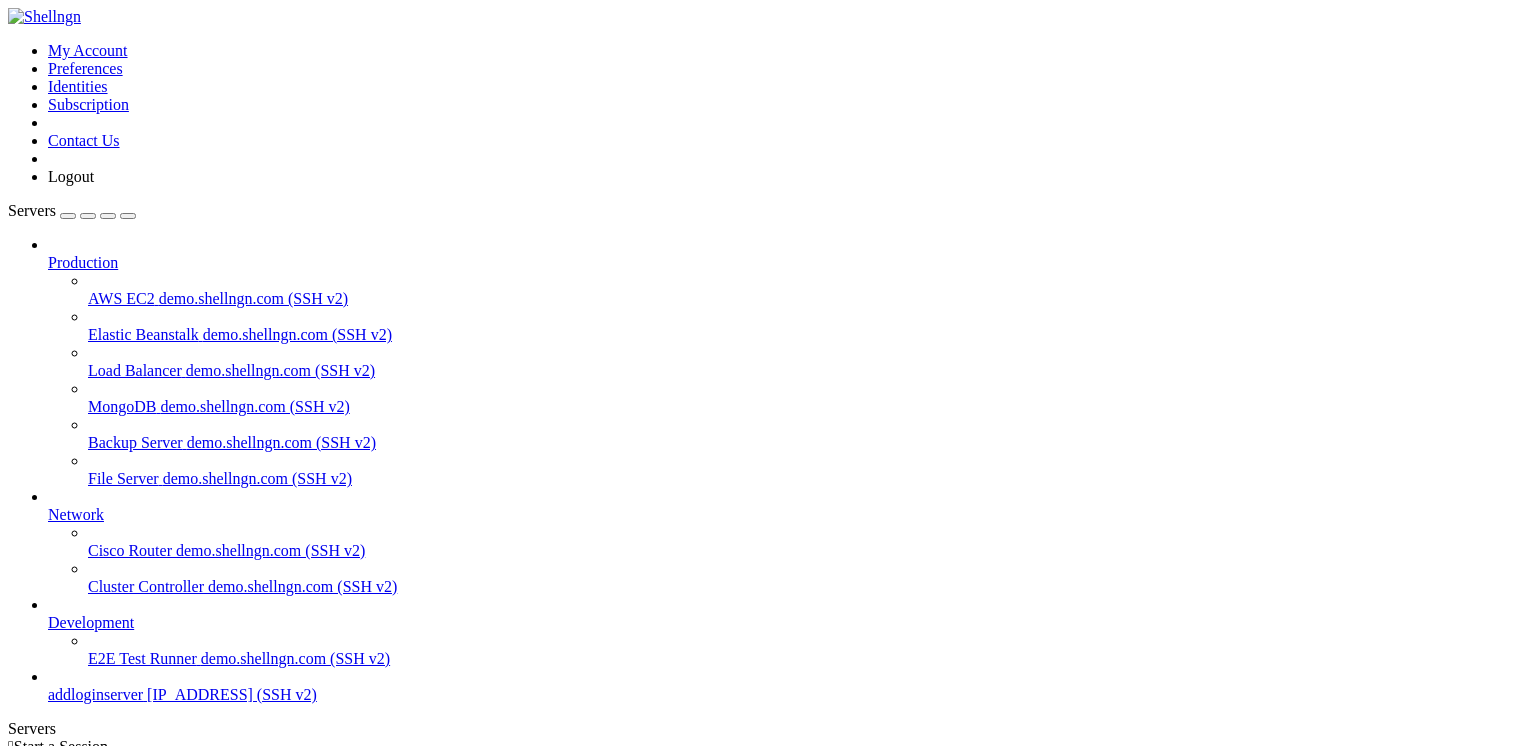 click on "addloginserver" at bounding box center [95, 694] 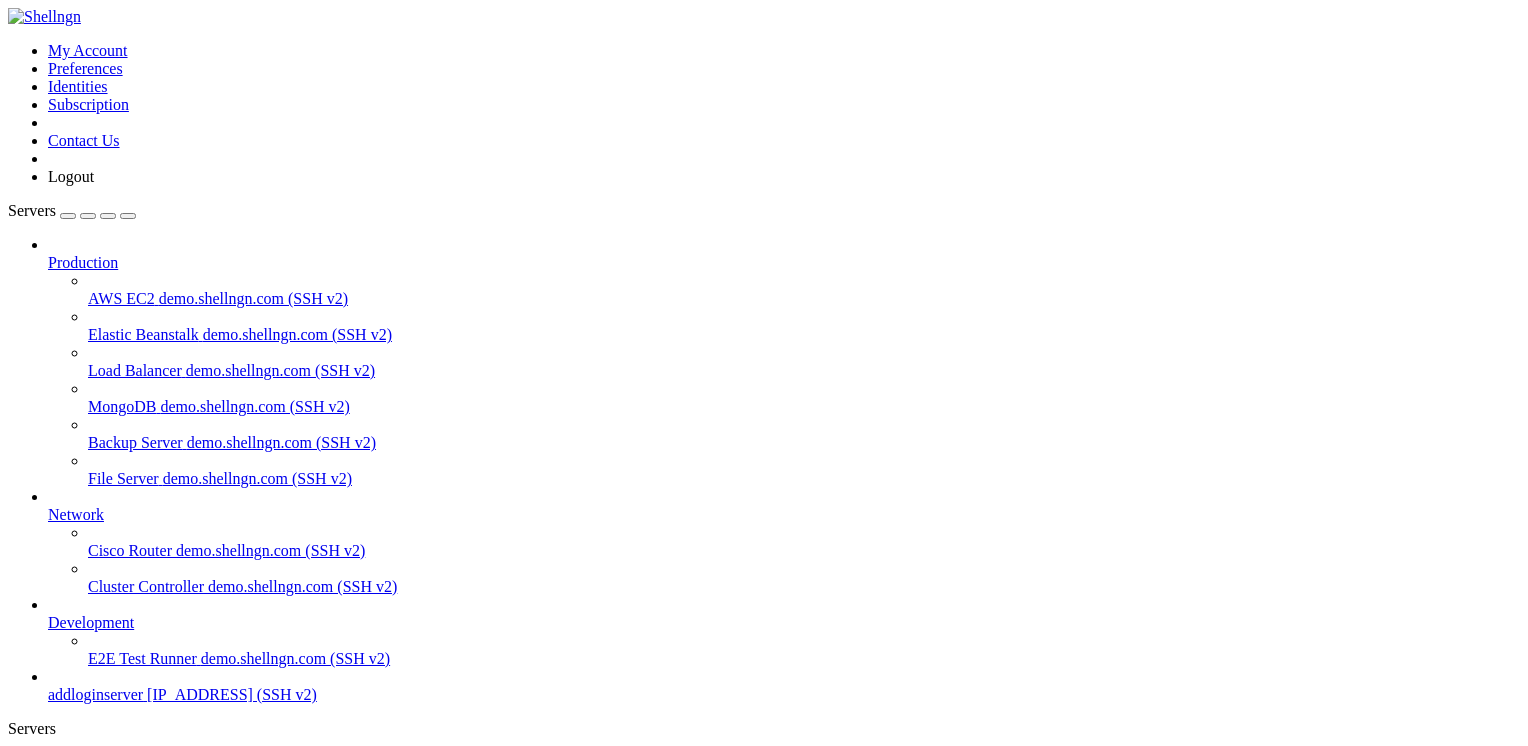 scroll, scrollTop: 0, scrollLeft: 0, axis: both 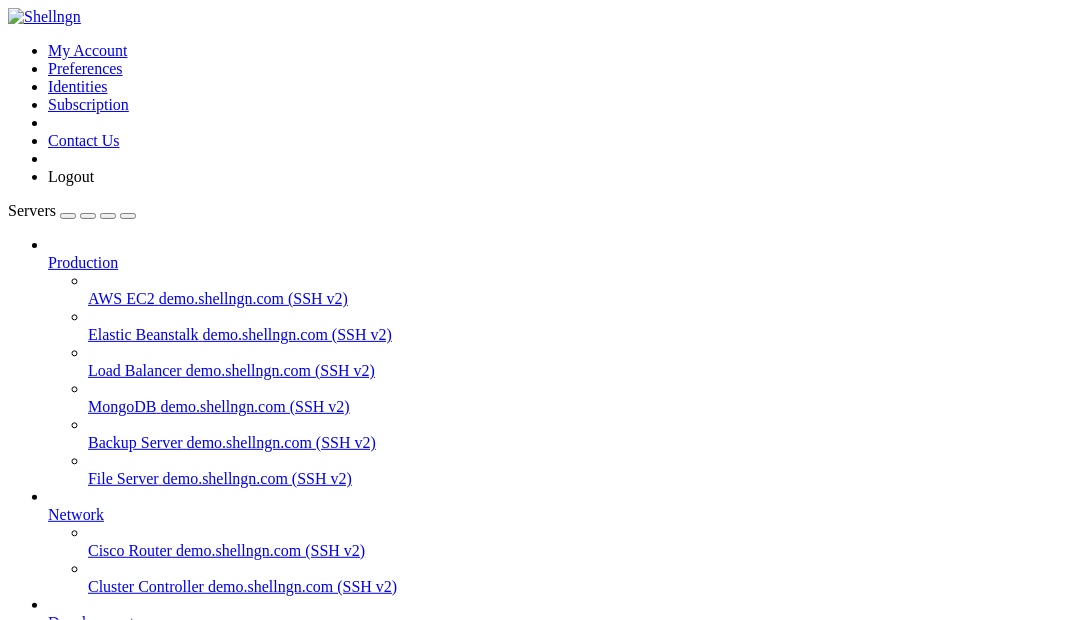 click on "Rename" at bounding box center [74, 1258] 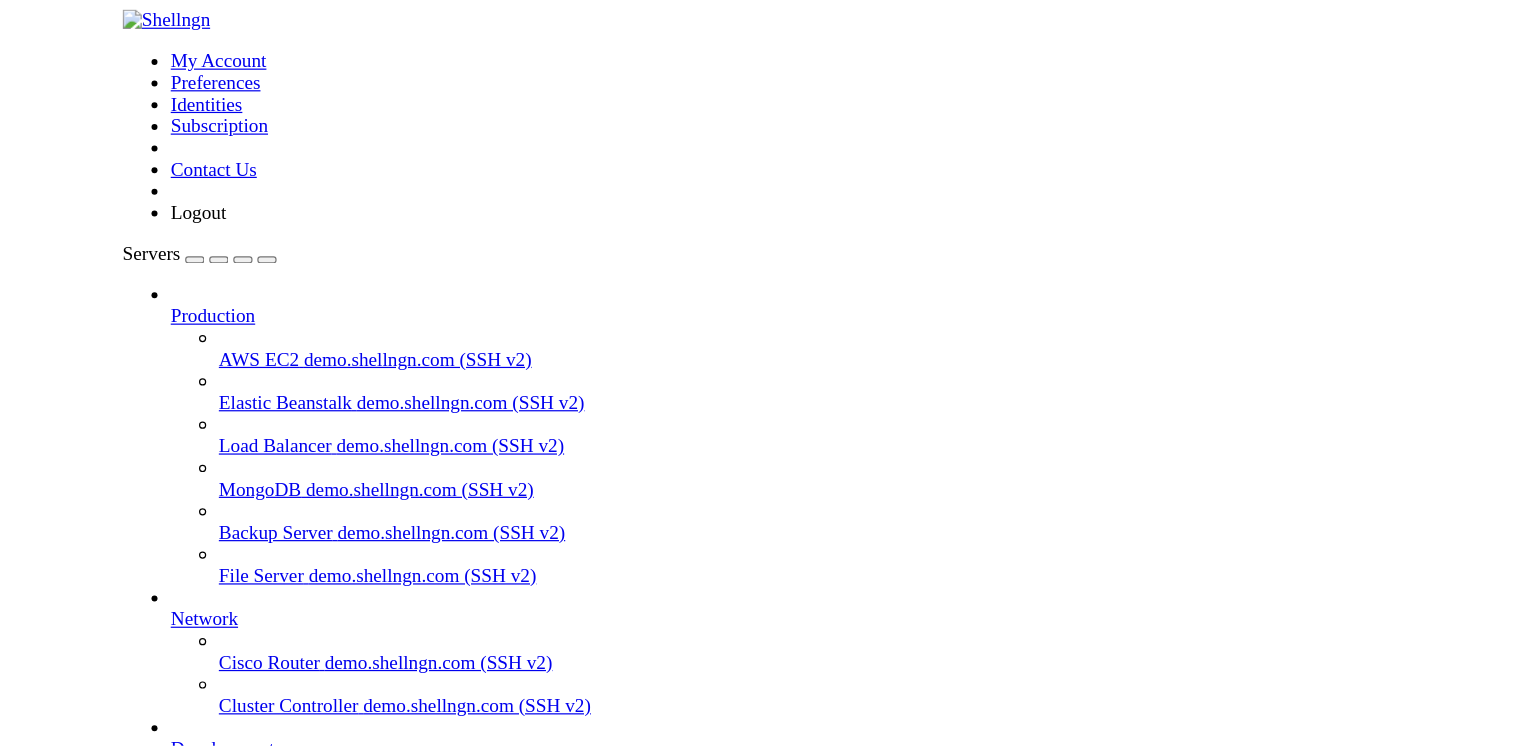 scroll, scrollTop: 0, scrollLeft: 0, axis: both 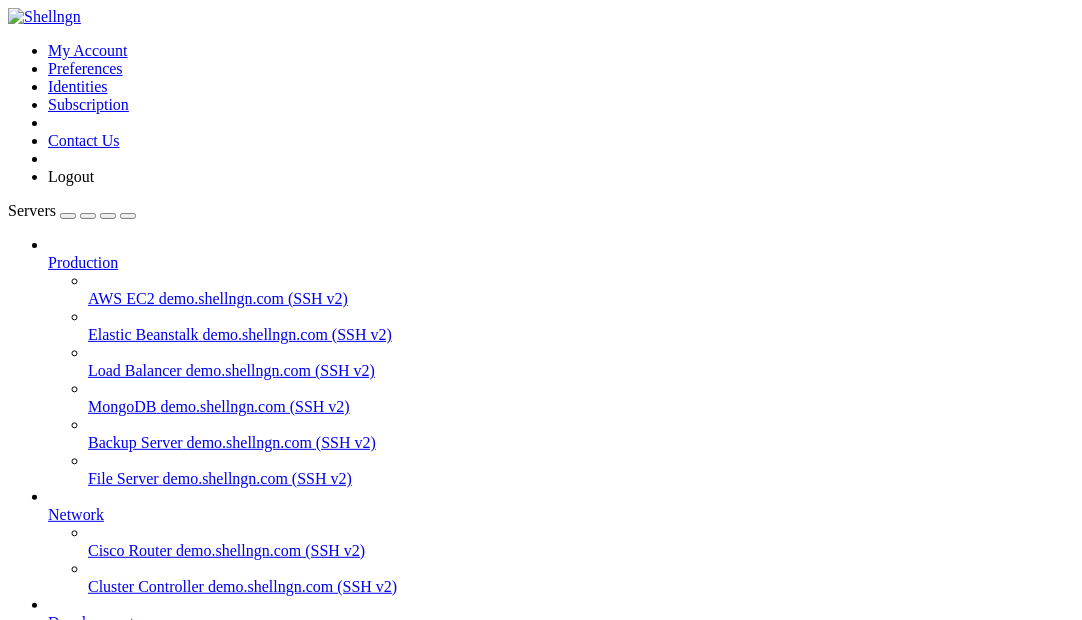 click on "Reconnect" at bounding box center [48, 1158] 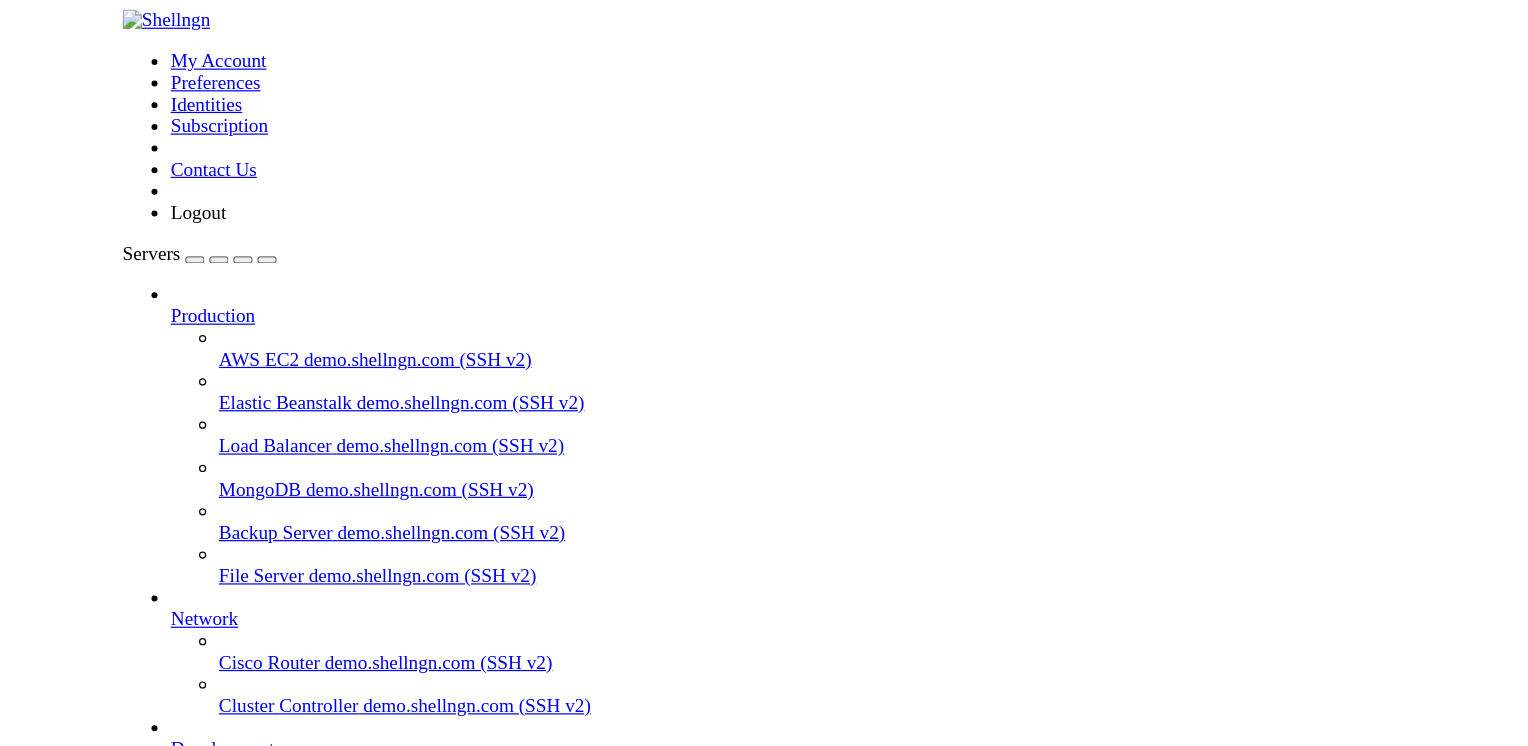 scroll, scrollTop: 60, scrollLeft: 0, axis: vertical 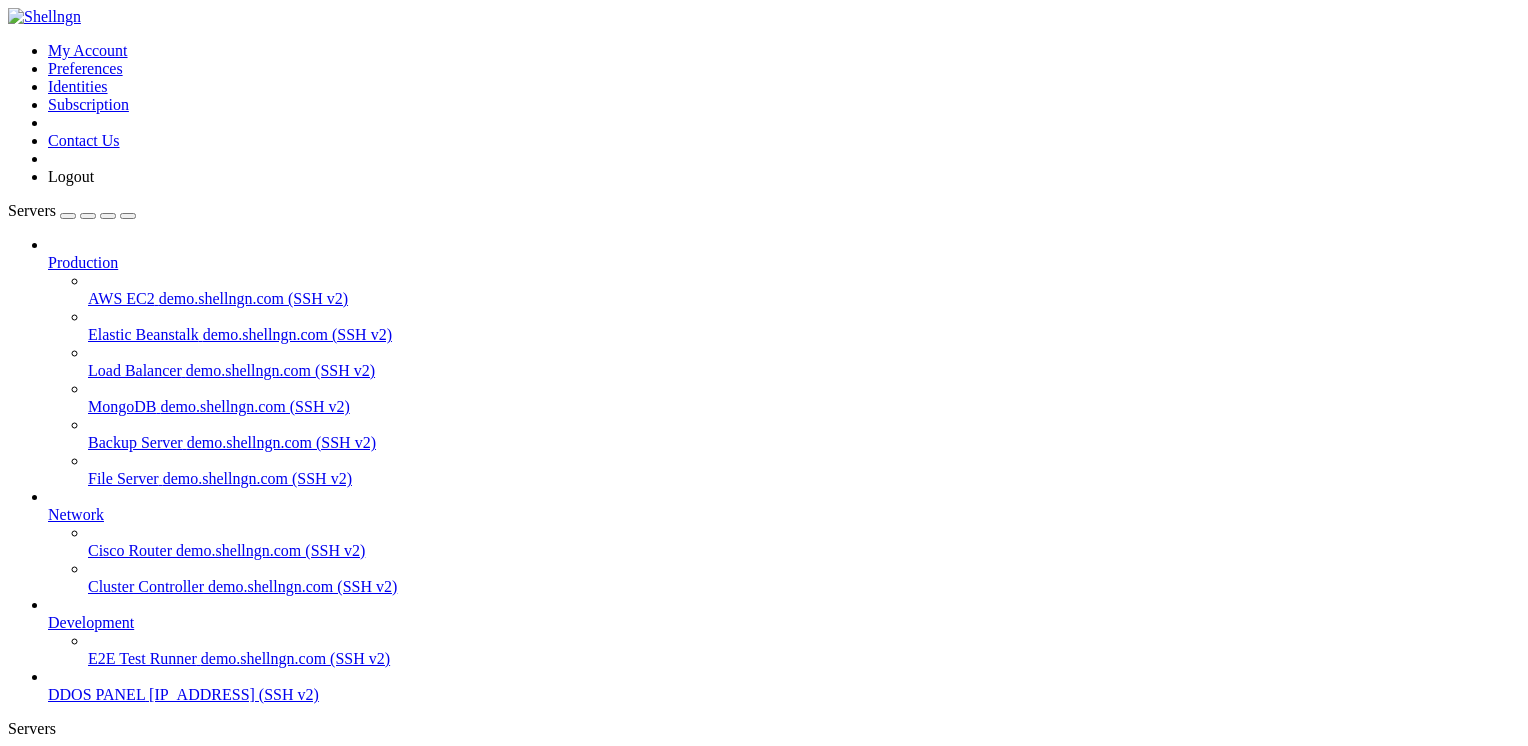 click on "Delete" at bounding box center (139, 1378) 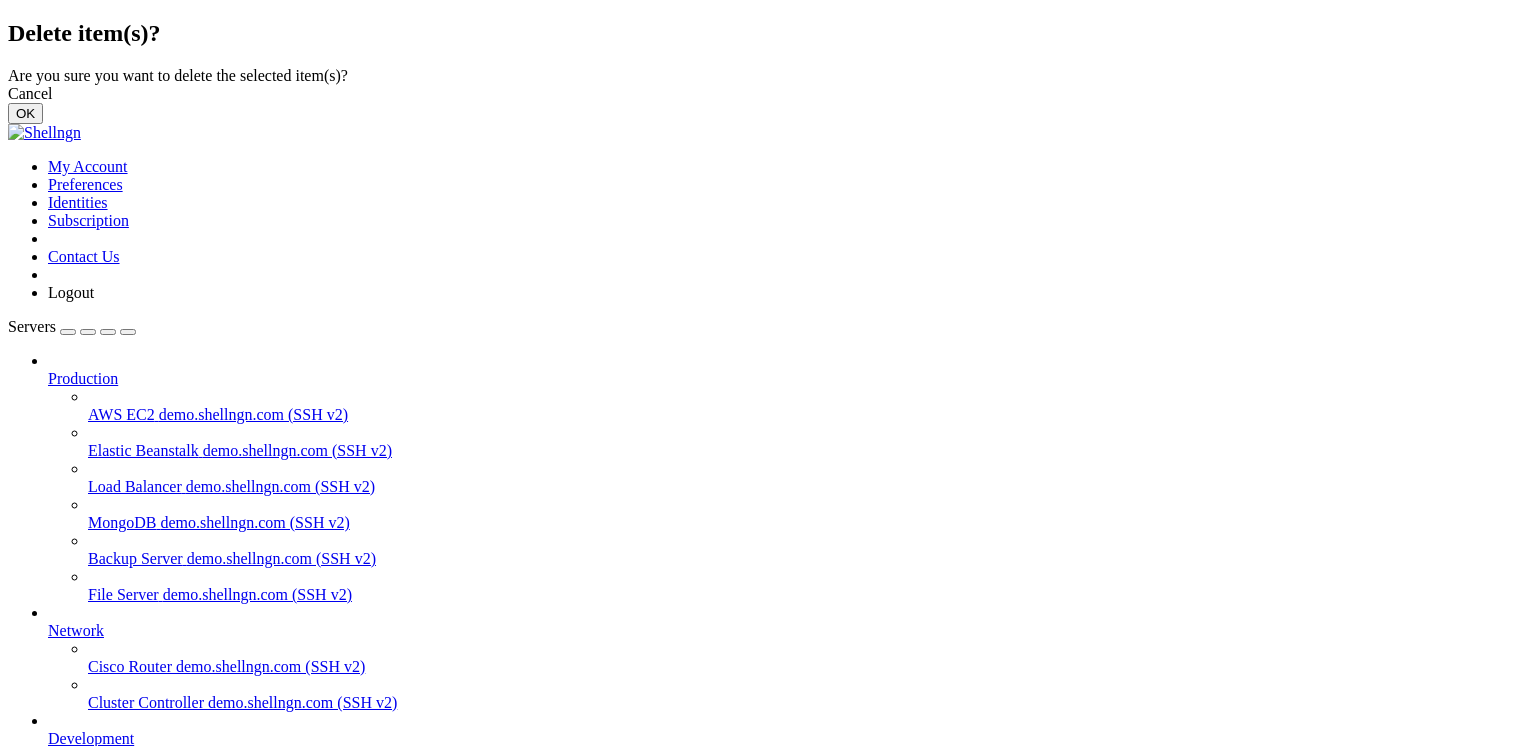 click on "OK" at bounding box center [25, 113] 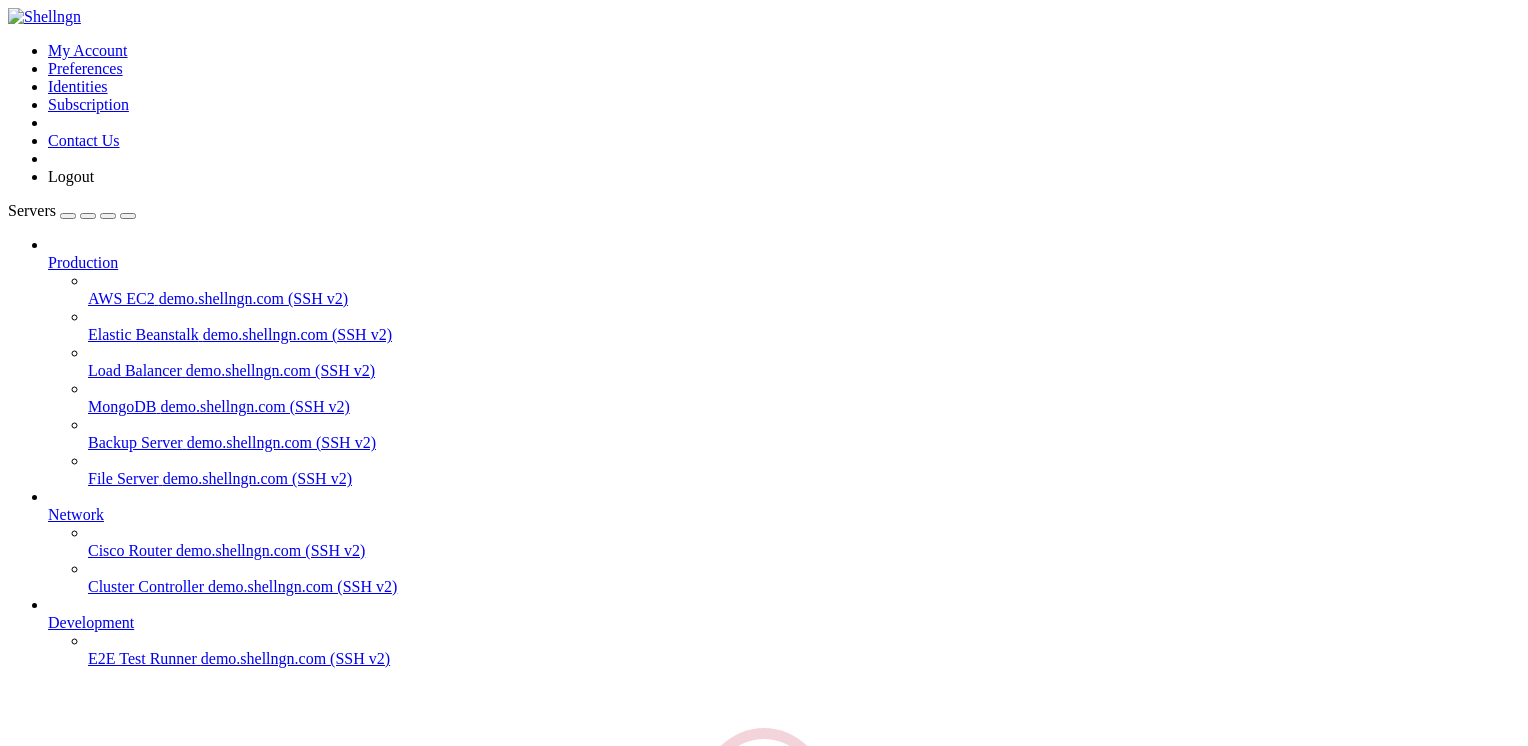 scroll, scrollTop: 7, scrollLeft: 0, axis: vertical 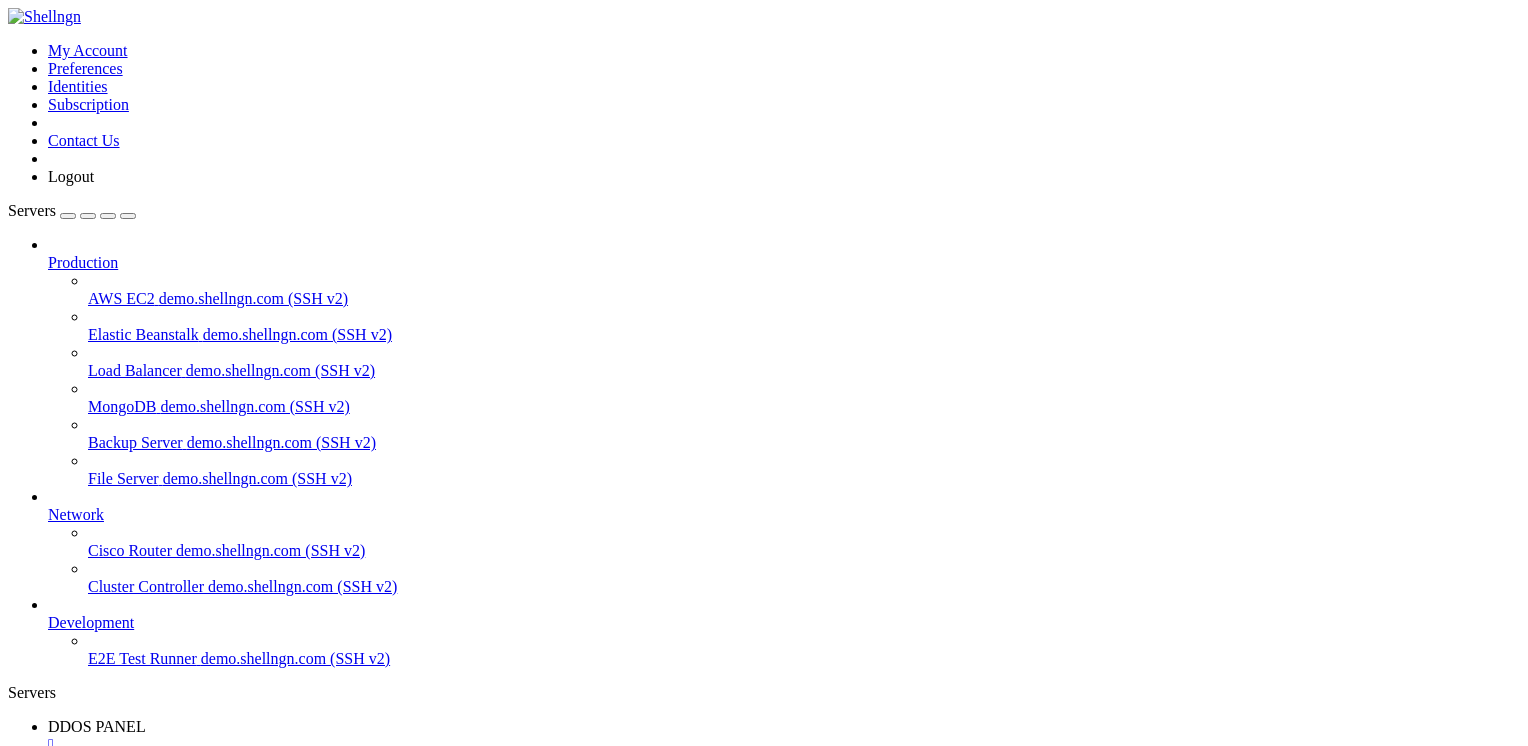 click on "demo.shellngn.com (SSH v2)" at bounding box center [295, 658] 